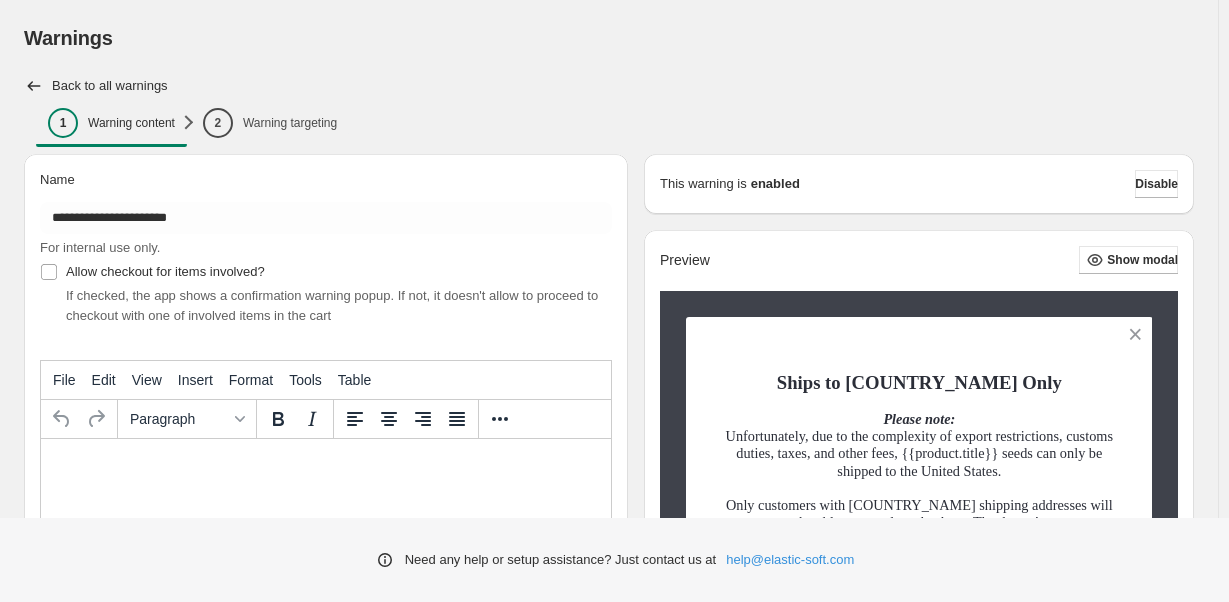 scroll, scrollTop: 574, scrollLeft: 0, axis: vertical 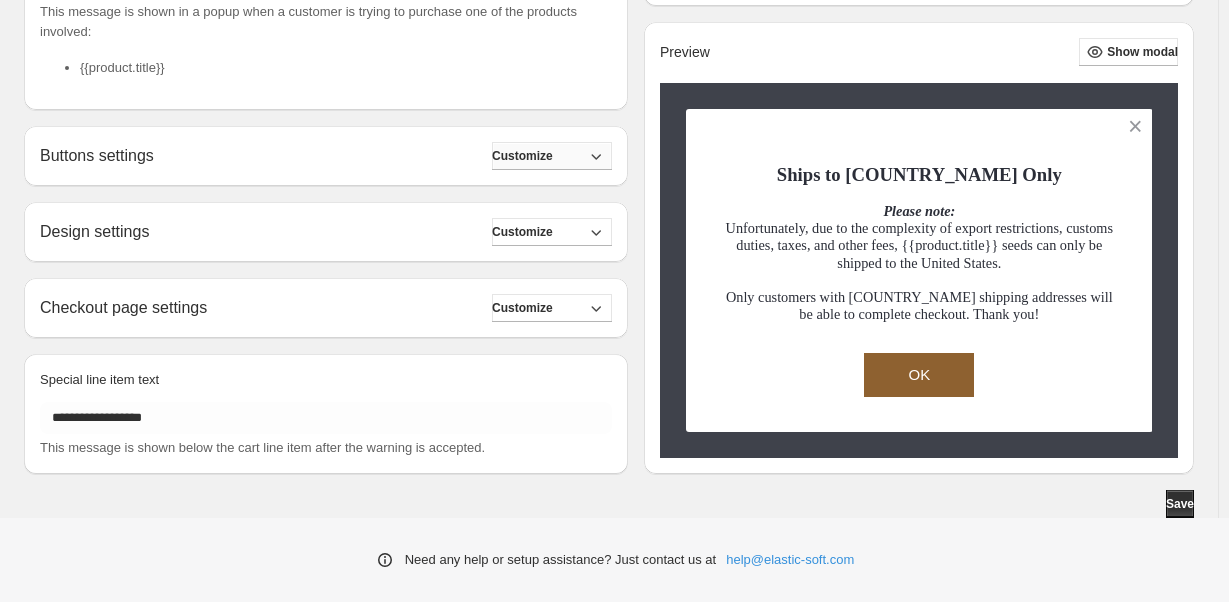 click on "Customize" at bounding box center (552, 156) 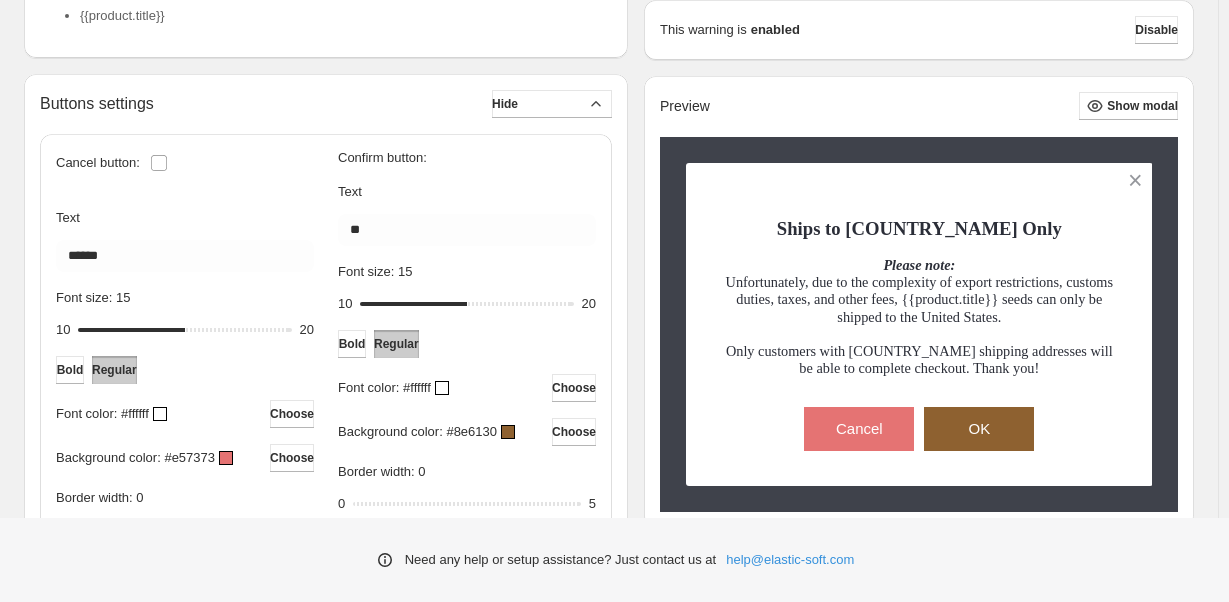 scroll, scrollTop: 674, scrollLeft: 0, axis: vertical 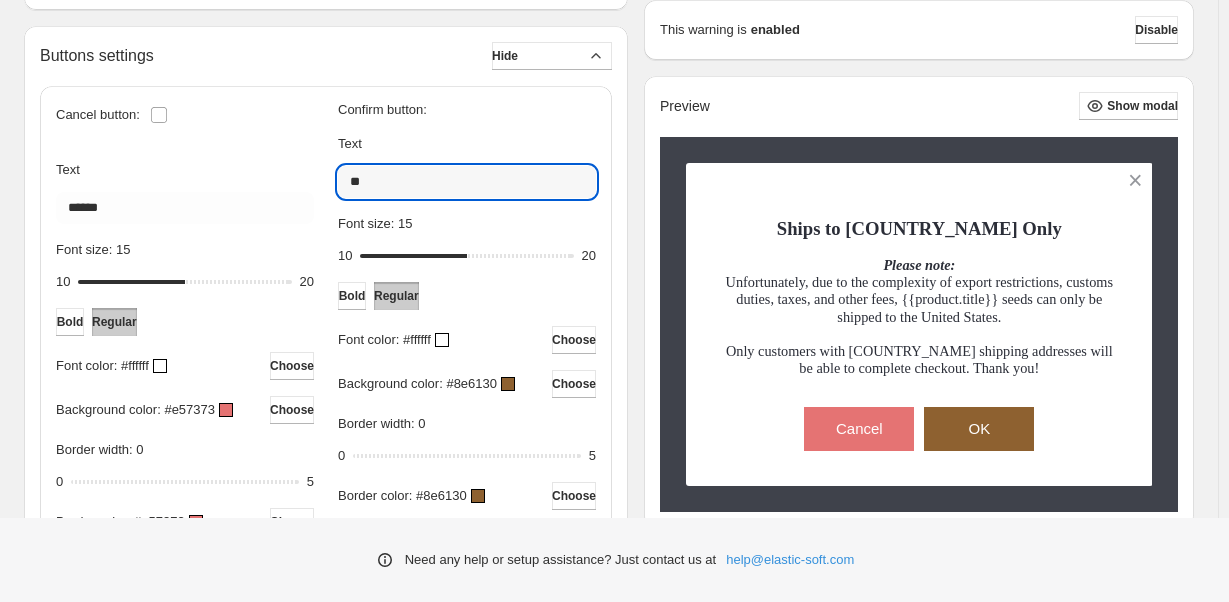 drag, startPoint x: 371, startPoint y: 181, endPoint x: 340, endPoint y: 185, distance: 31.257 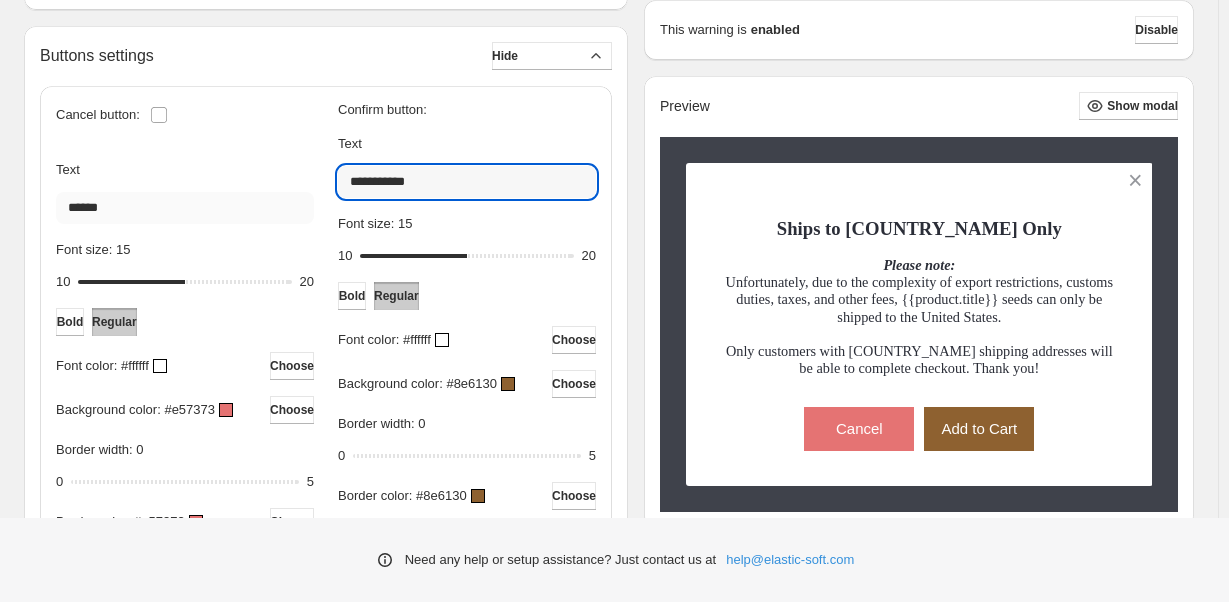 type on "**********" 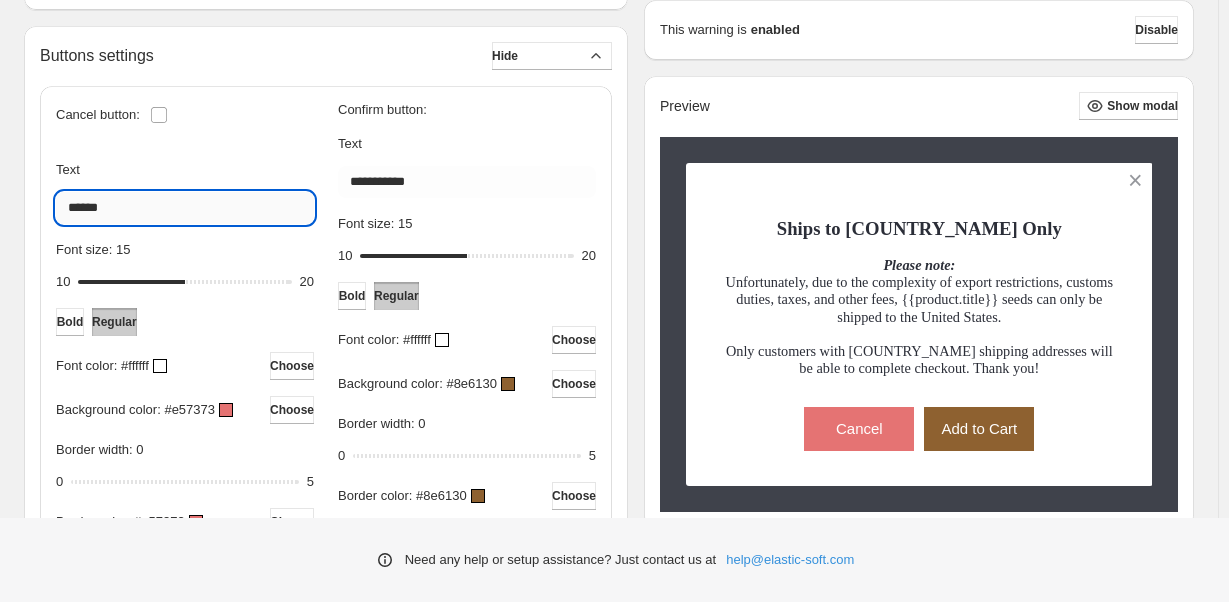 click on "******" at bounding box center (185, 208) 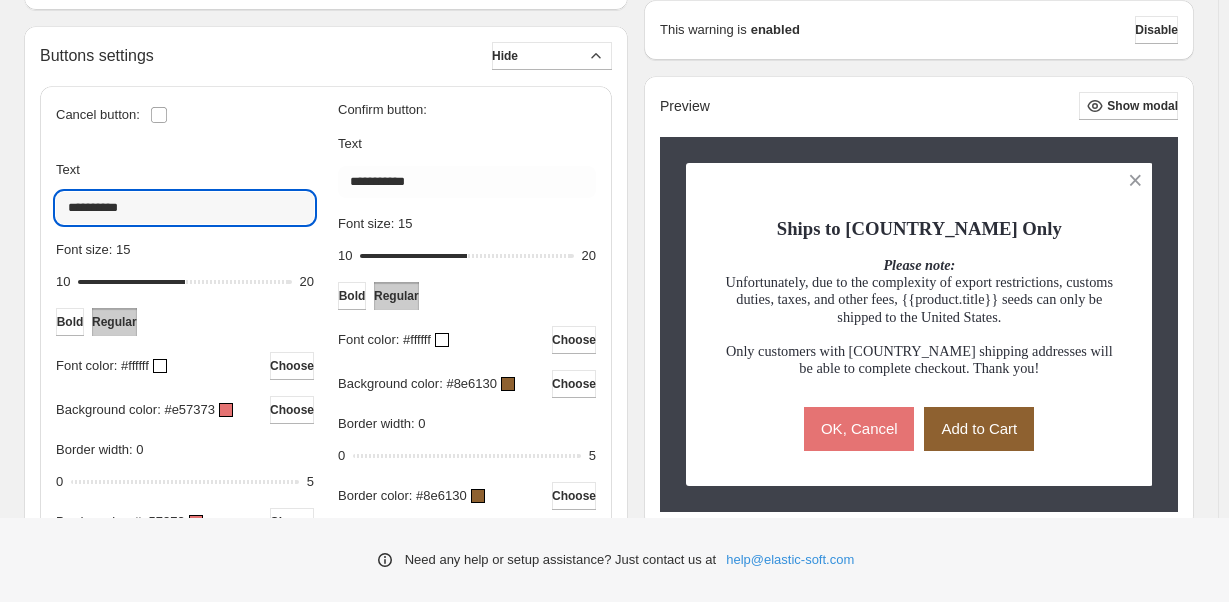 type on "**********" 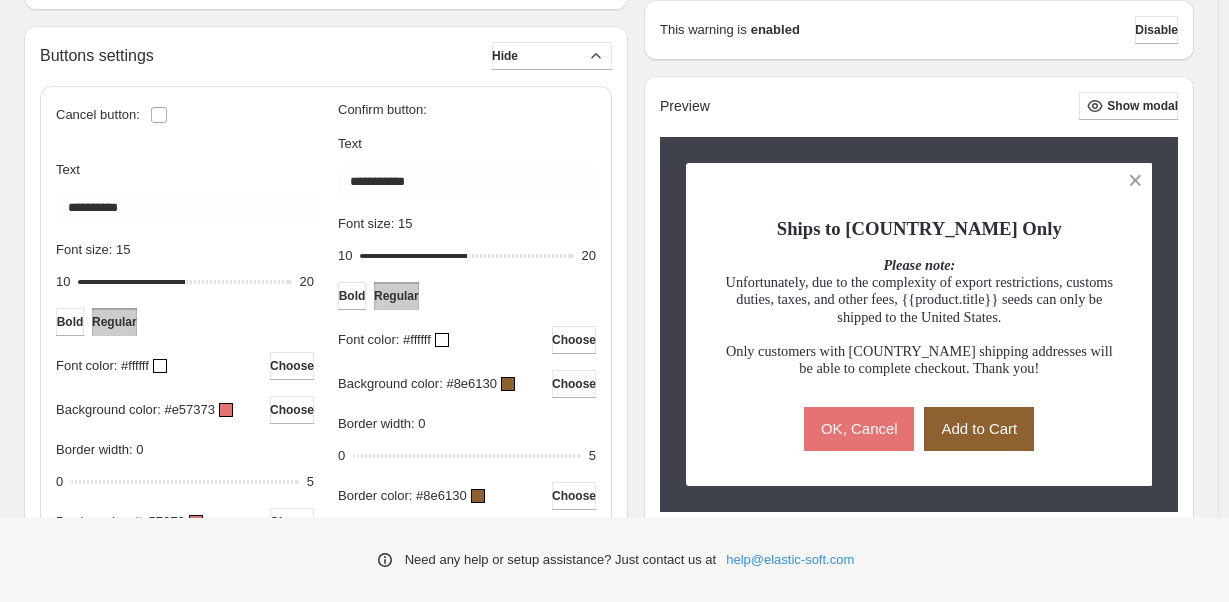 click on "Choose" at bounding box center [574, 384] 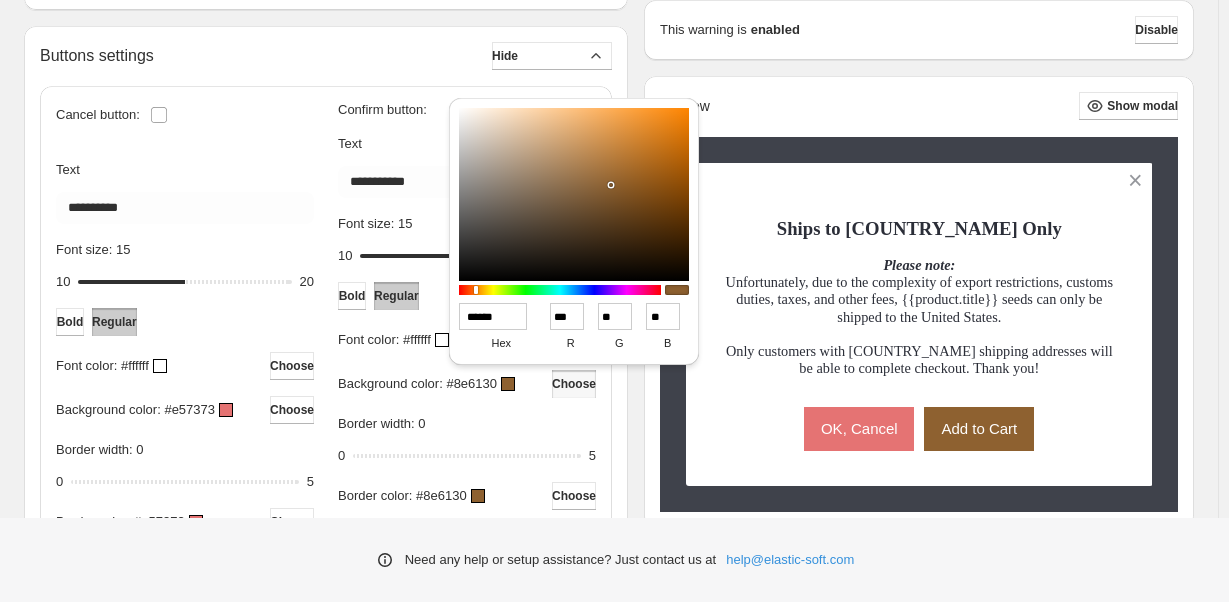 drag, startPoint x: 514, startPoint y: 317, endPoint x: 442, endPoint y: 318, distance: 72.00694 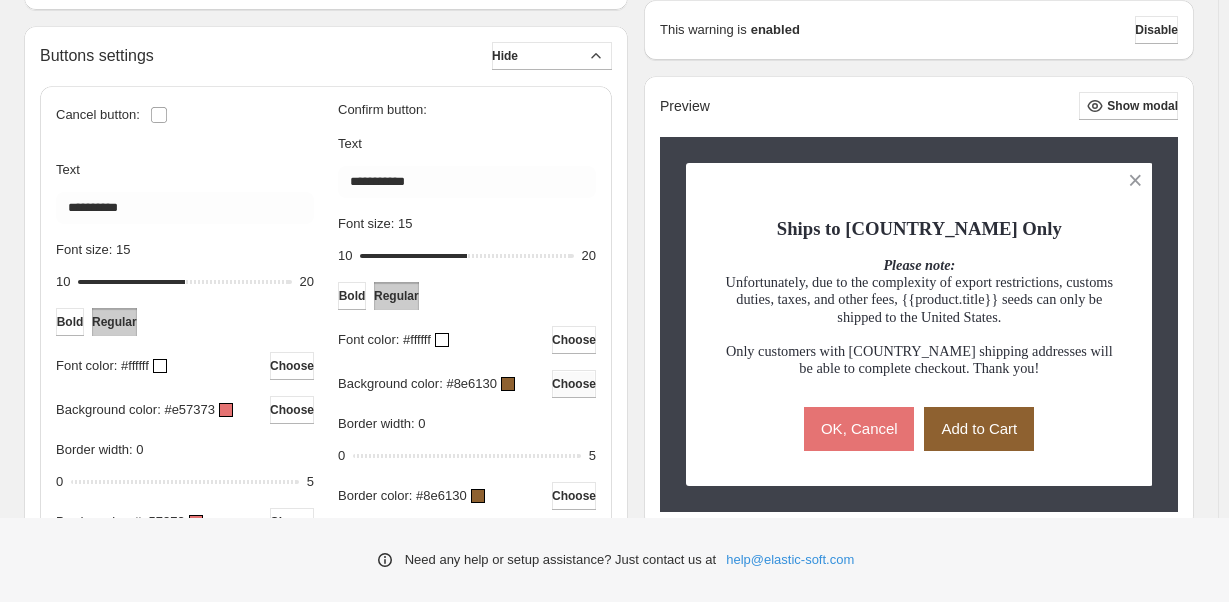 click on "Choose" at bounding box center [574, 384] 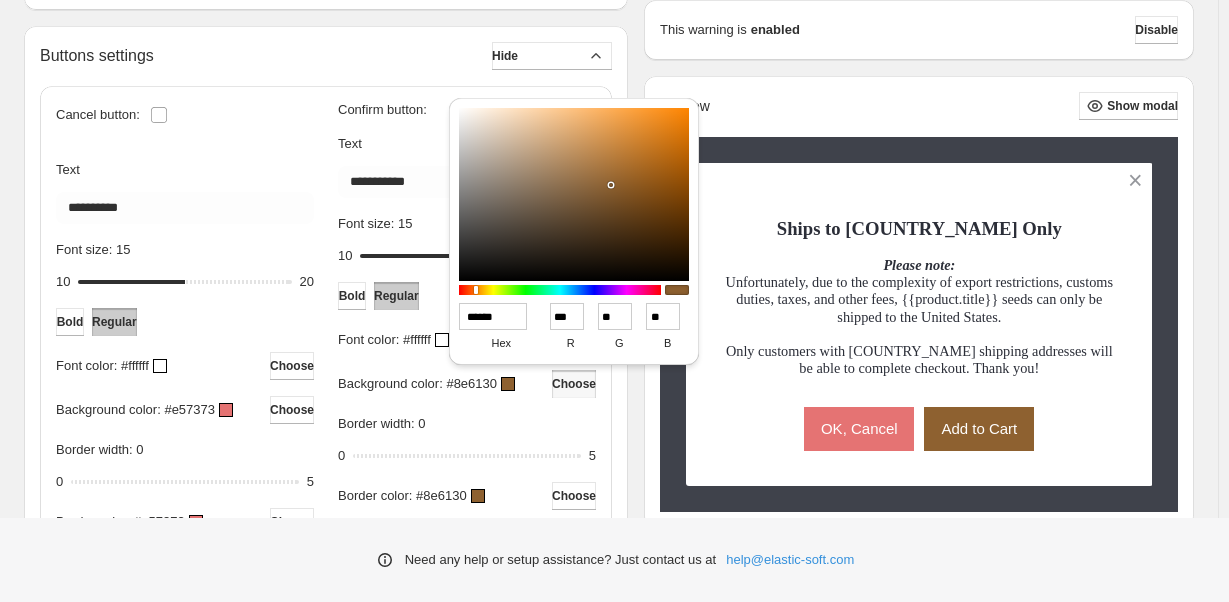 drag, startPoint x: 502, startPoint y: 312, endPoint x: 463, endPoint y: 315, distance: 39.115215 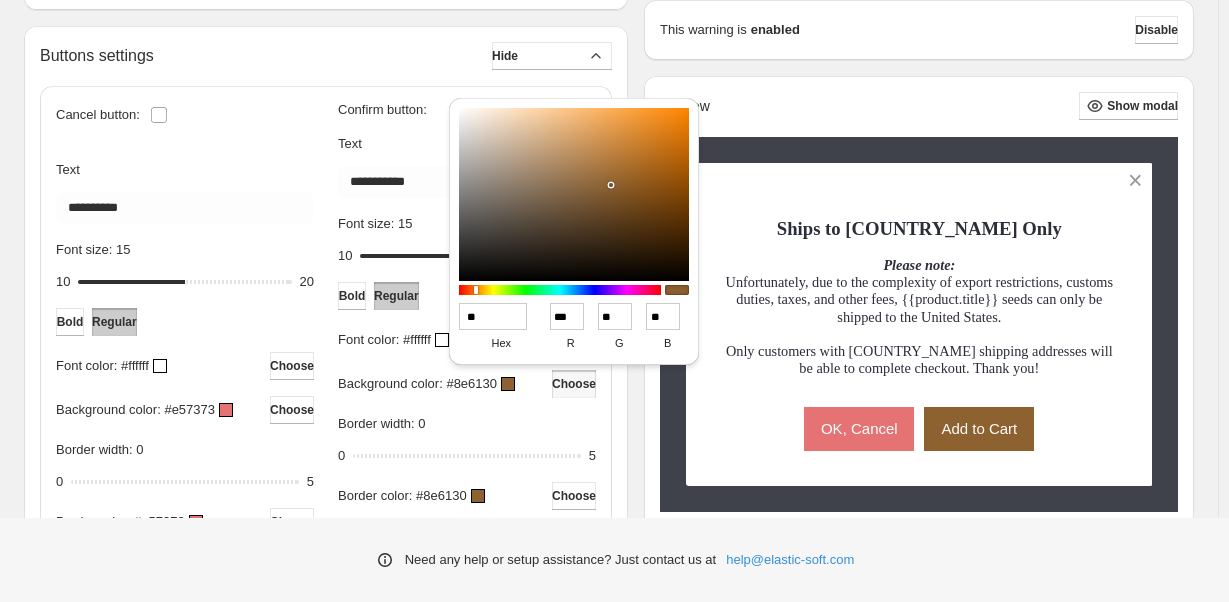 type on "***" 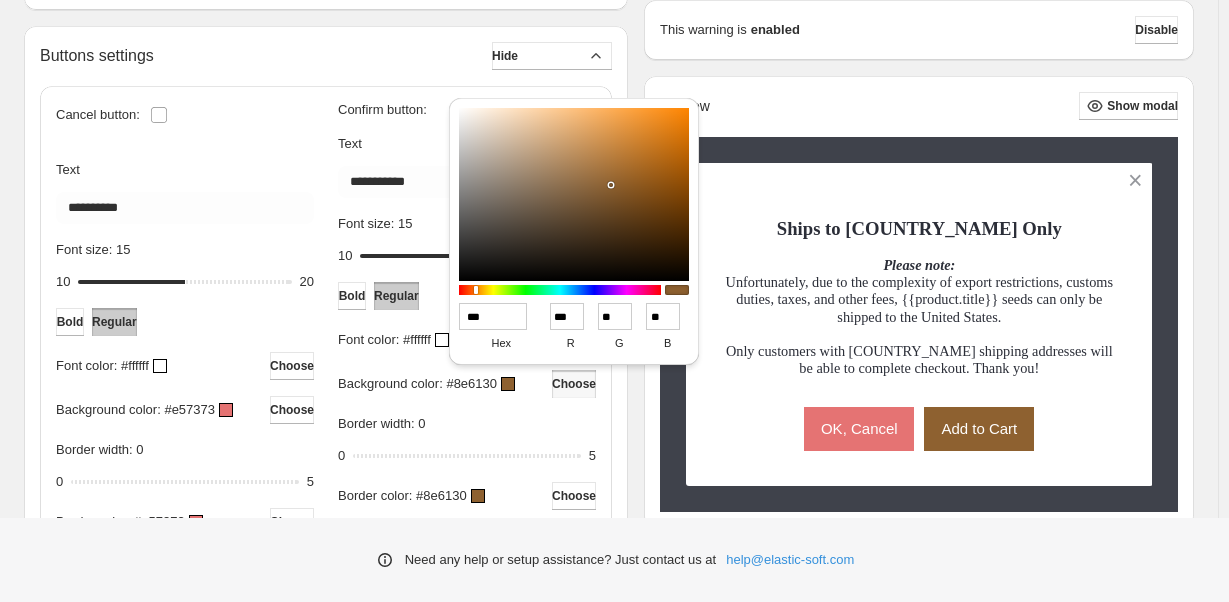 type on "***" 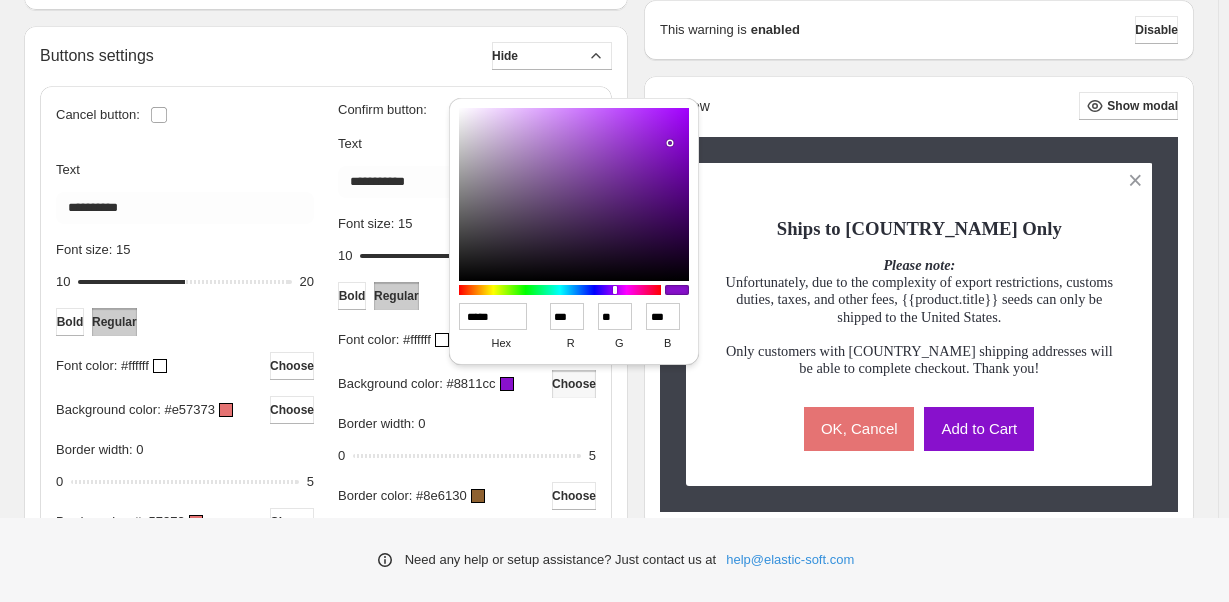 type on "******" 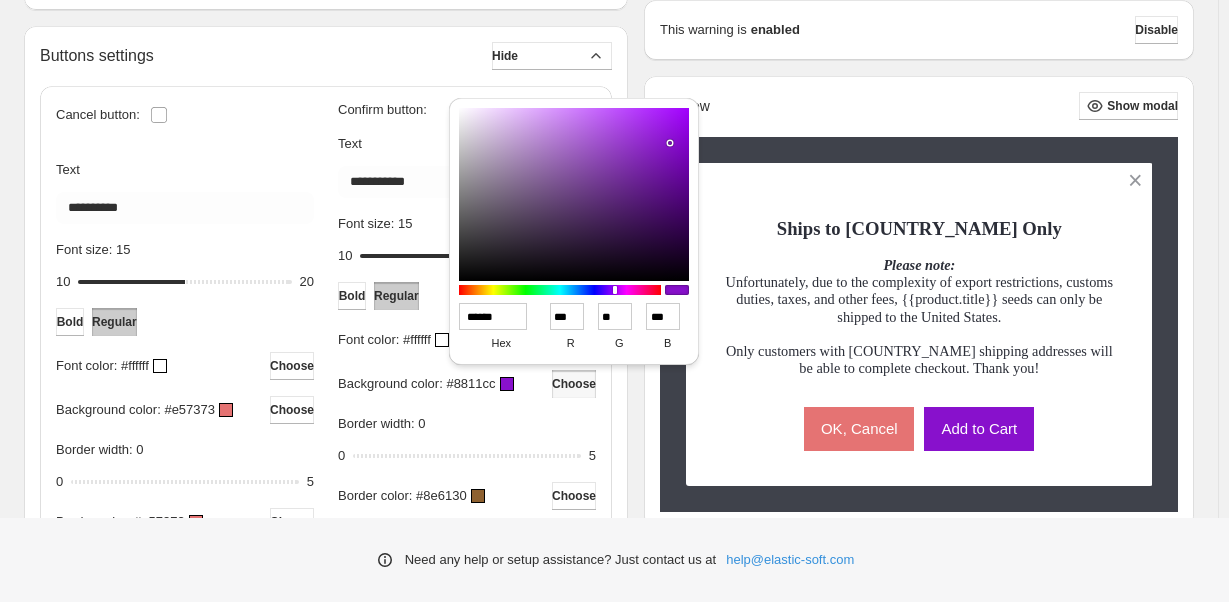 type on "***" 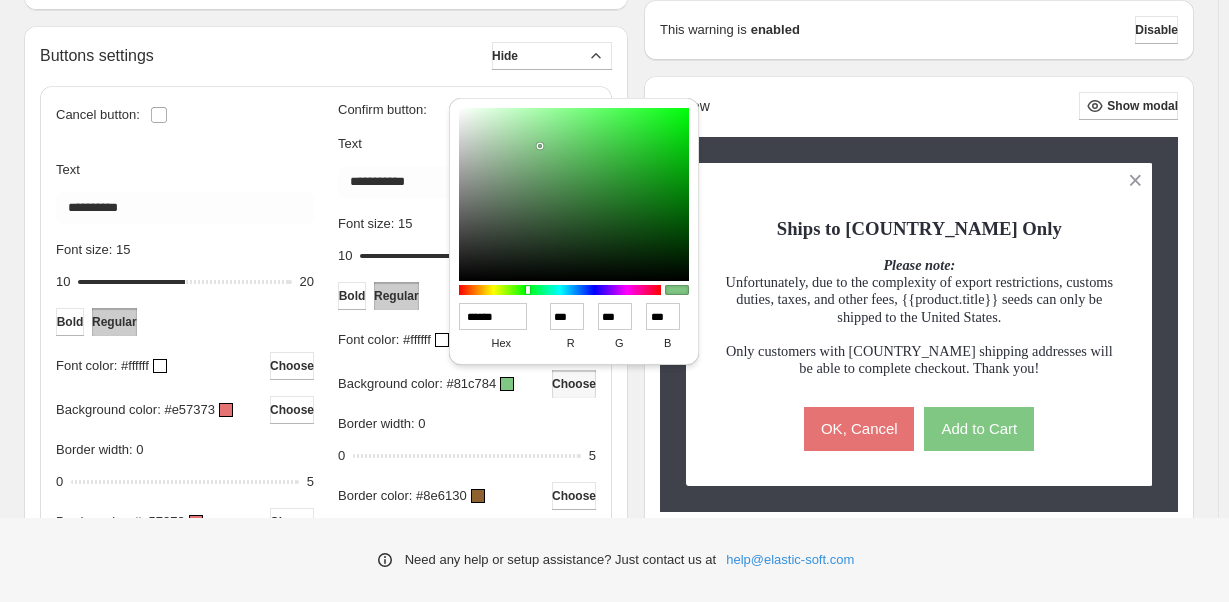 drag, startPoint x: 501, startPoint y: 319, endPoint x: 453, endPoint y: 313, distance: 48.373547 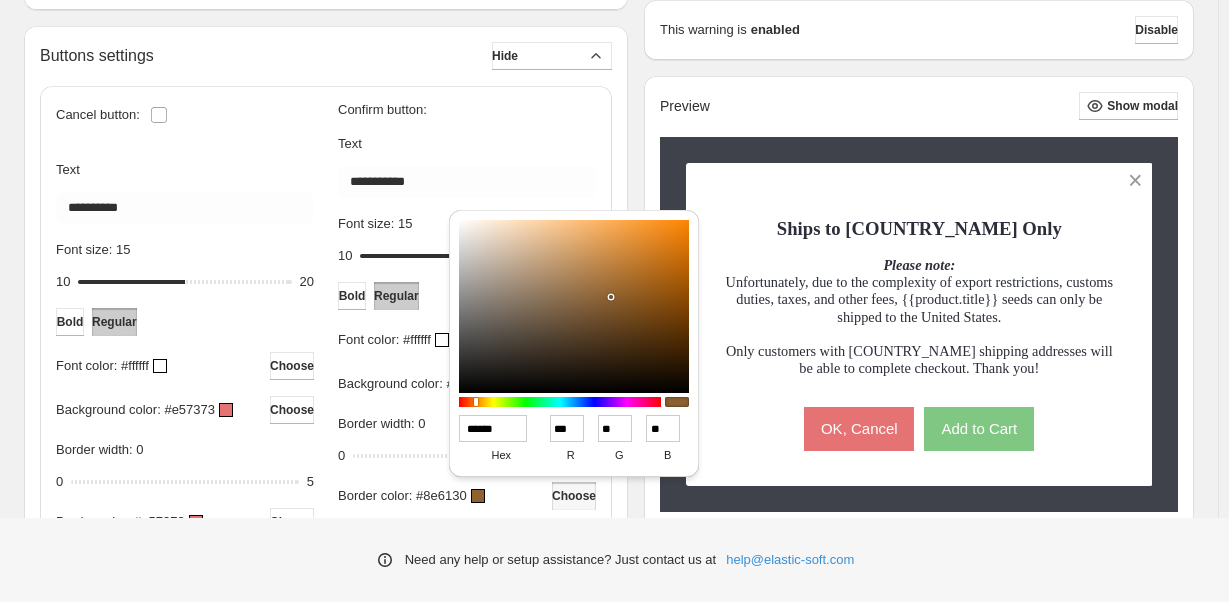 drag, startPoint x: 504, startPoint y: 433, endPoint x: 427, endPoint y: 430, distance: 77.05842 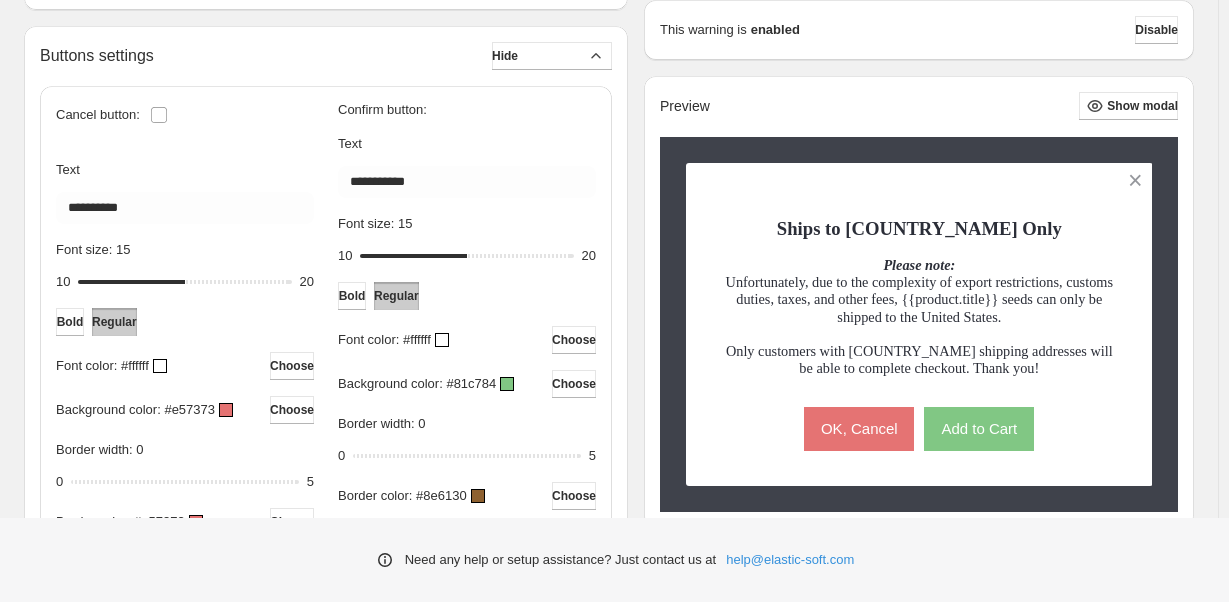 click at bounding box center [478, 496] 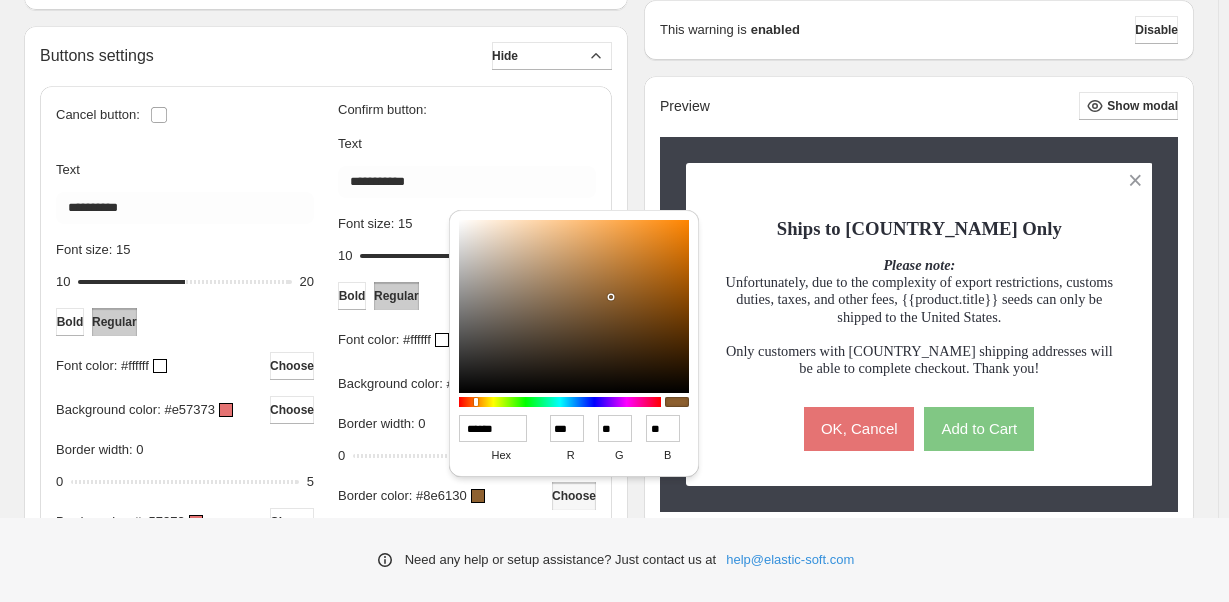 drag, startPoint x: 512, startPoint y: 432, endPoint x: 463, endPoint y: 442, distance: 50.01 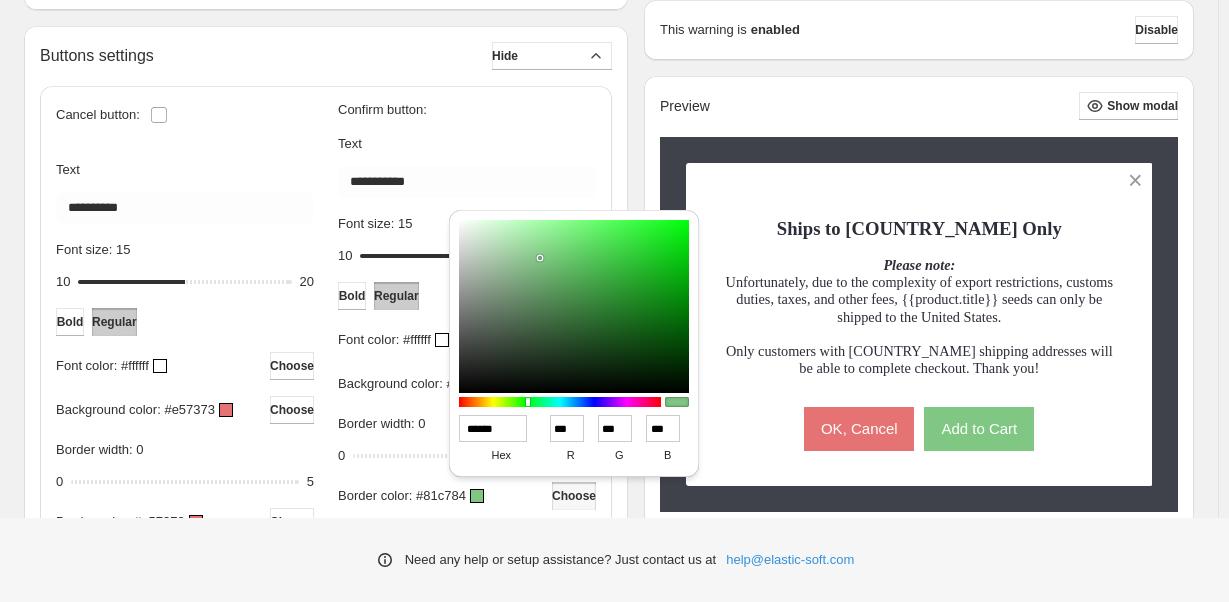 type on "******" 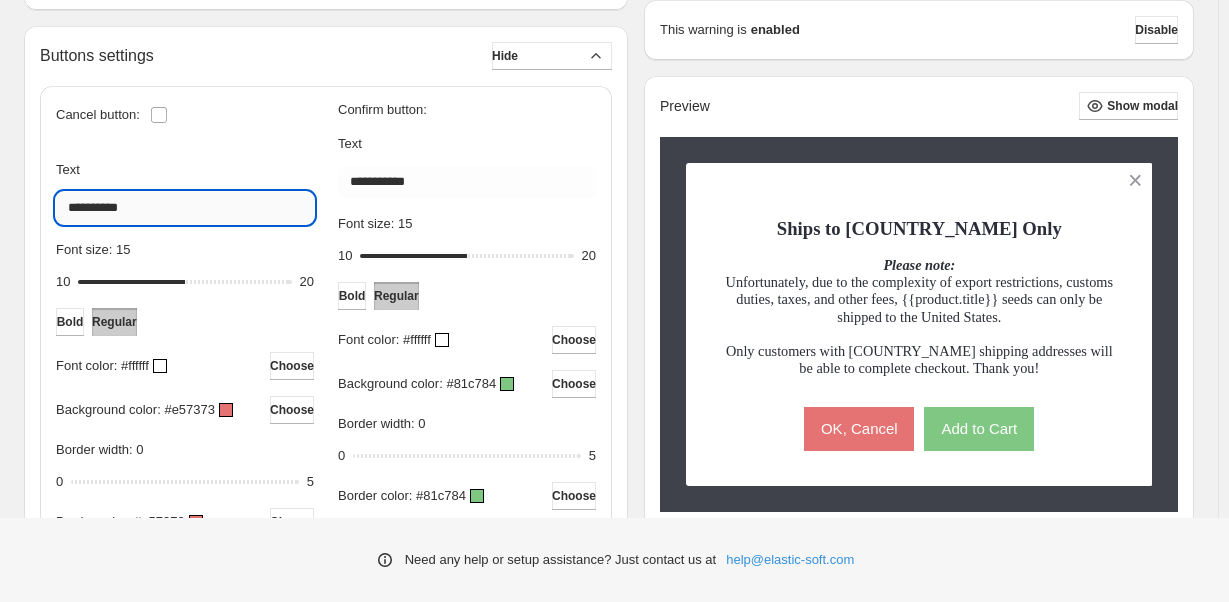click on "**********" at bounding box center [185, 208] 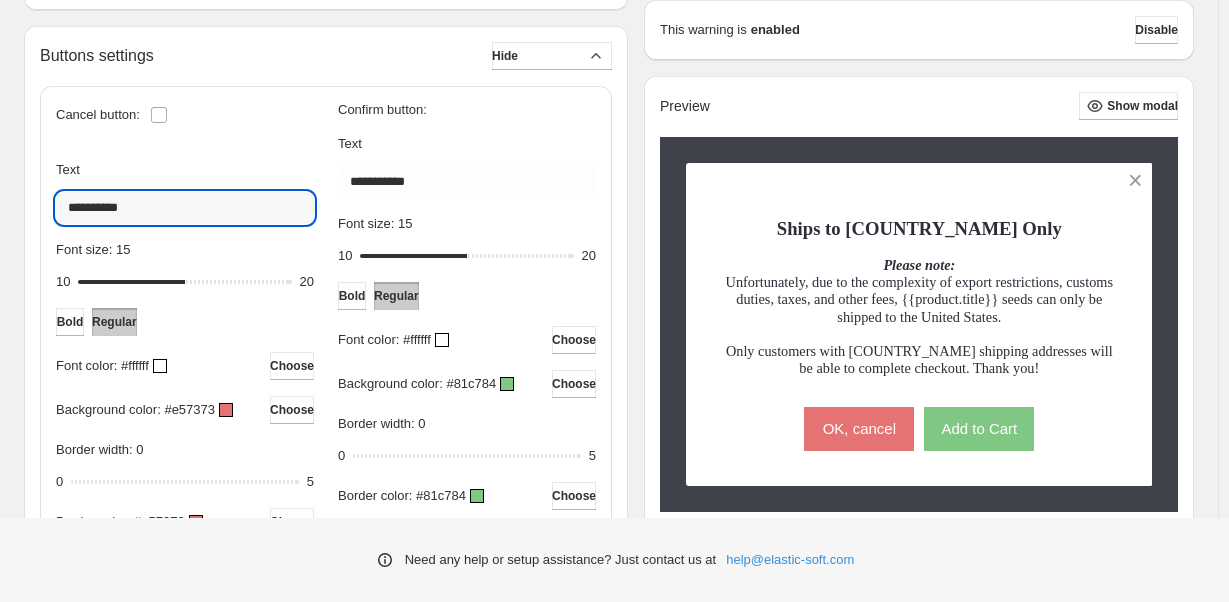type on "**********" 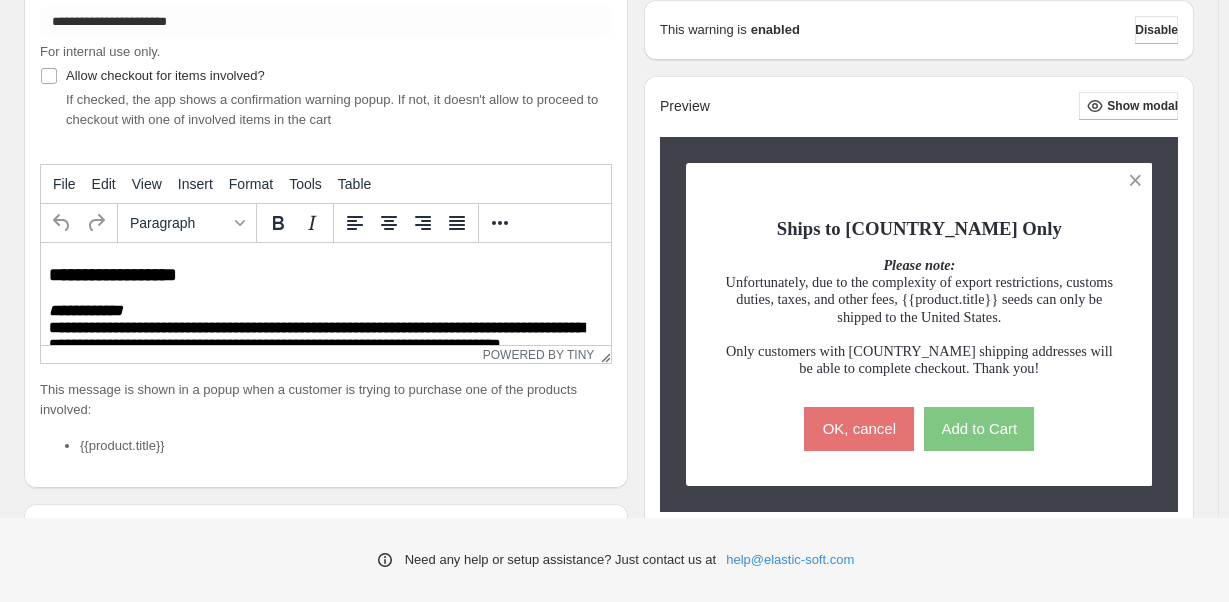 scroll, scrollTop: 200, scrollLeft: 0, axis: vertical 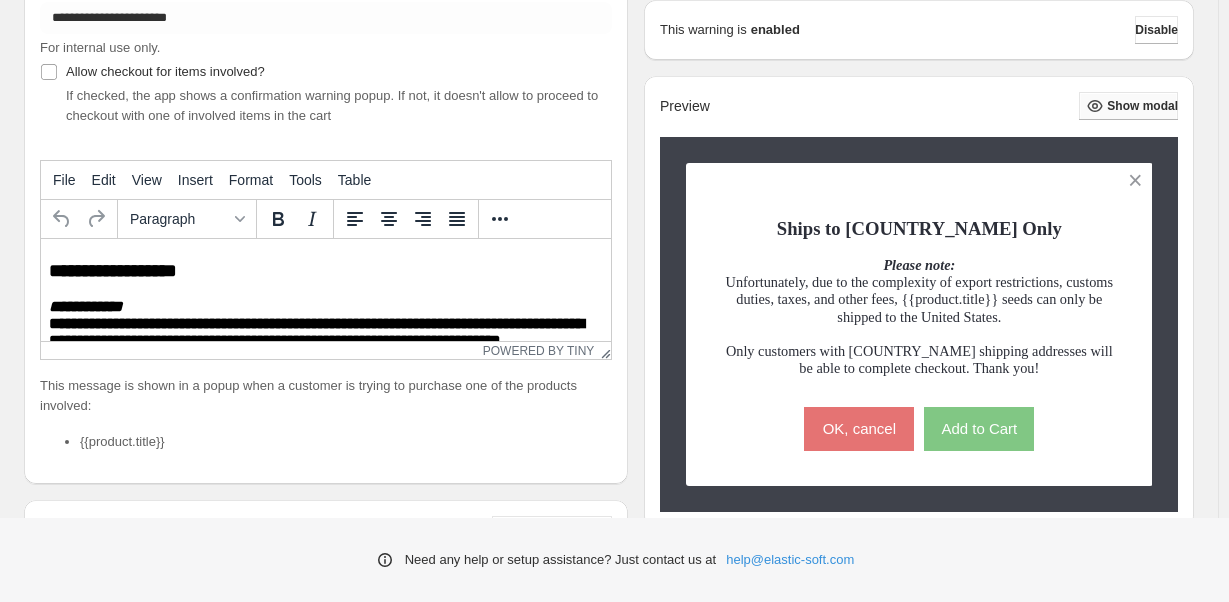 click on "Show modal" at bounding box center (1142, 106) 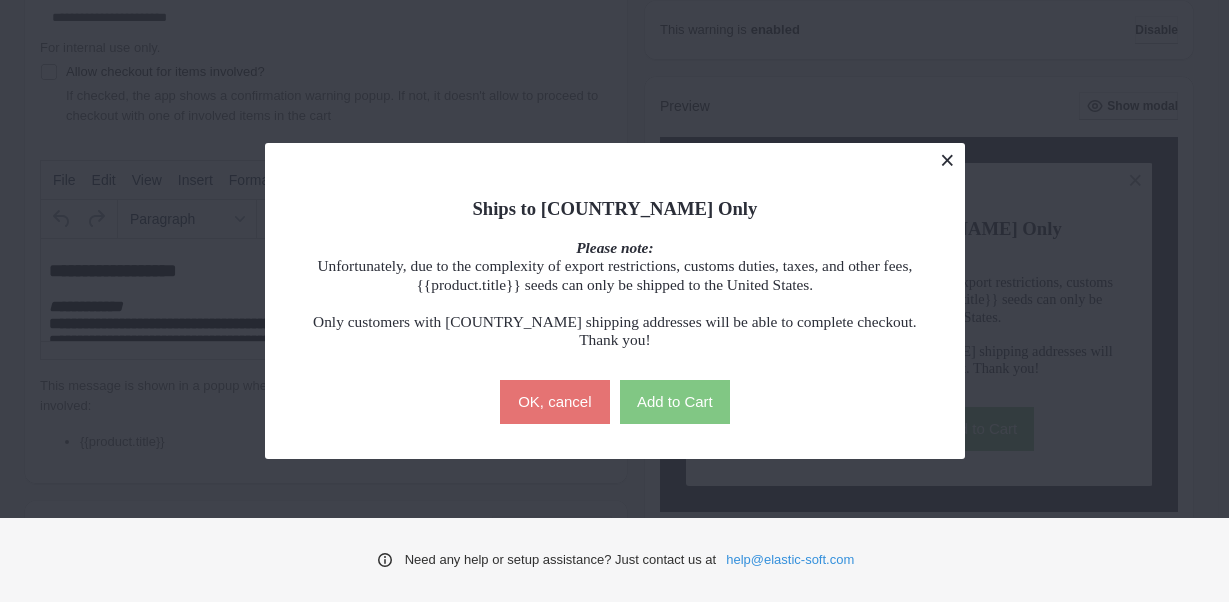 click at bounding box center (947, 160) 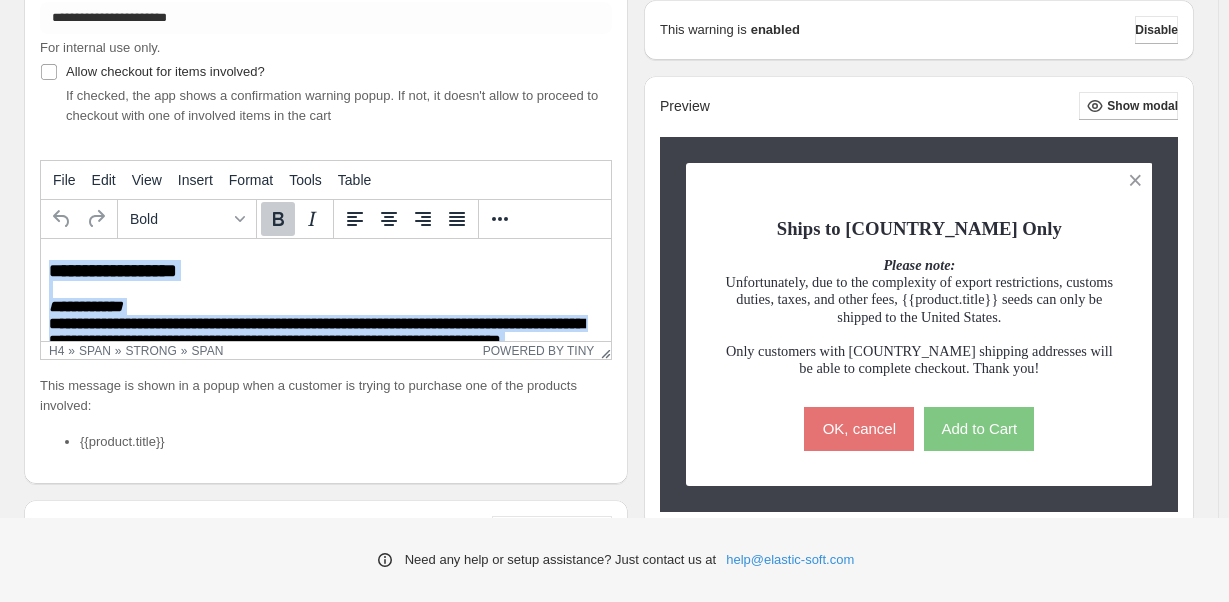 scroll, scrollTop: 108, scrollLeft: 0, axis: vertical 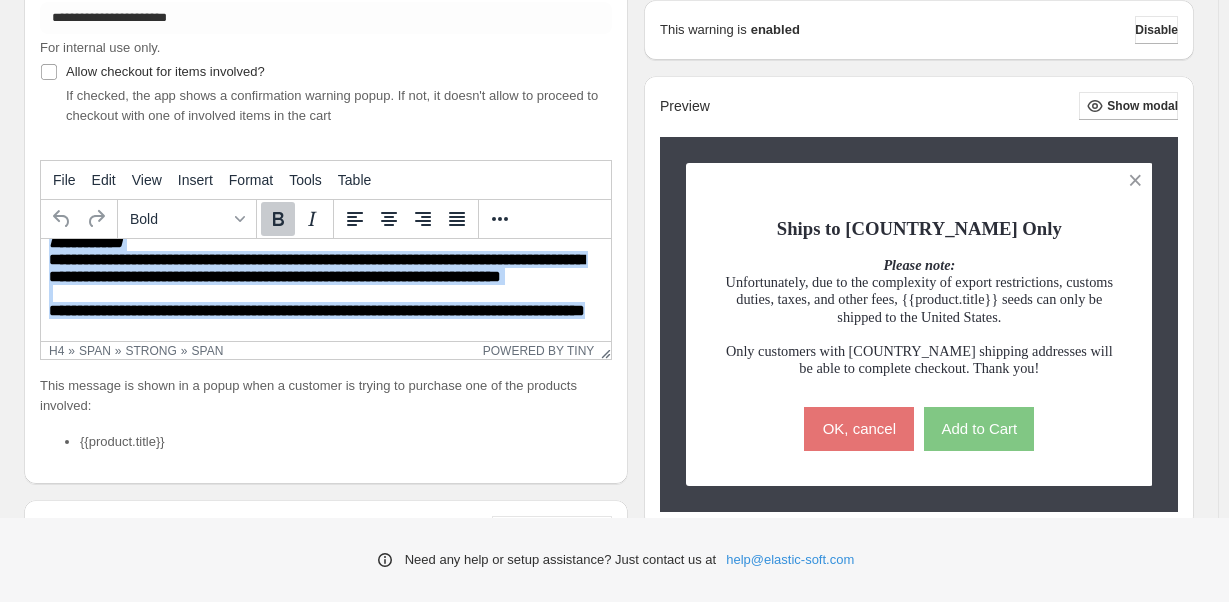drag, startPoint x: 49, startPoint y: 271, endPoint x: 448, endPoint y: 585, distance: 507.73712 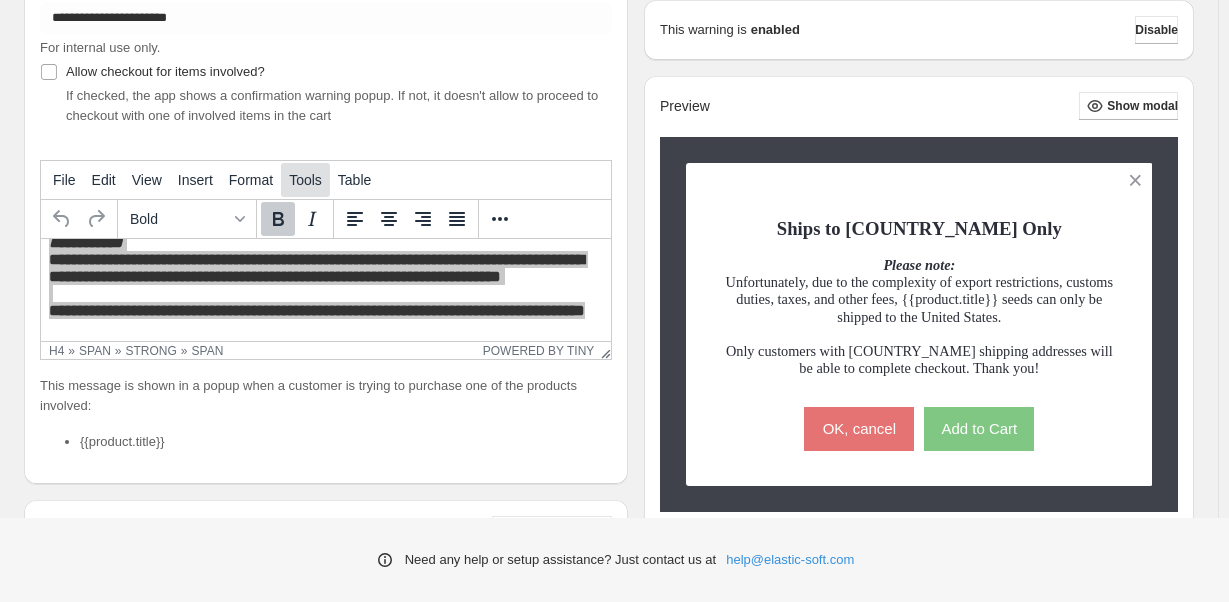 click on "Tools" at bounding box center (305, 180) 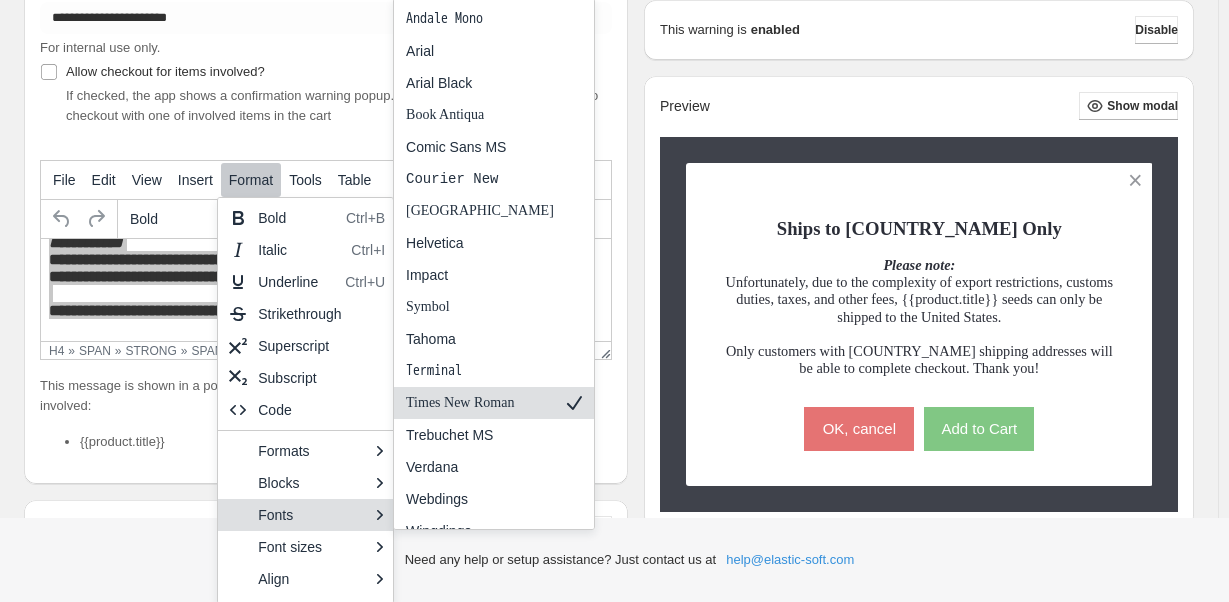 click on "Times New Roman" at bounding box center (480, 403) 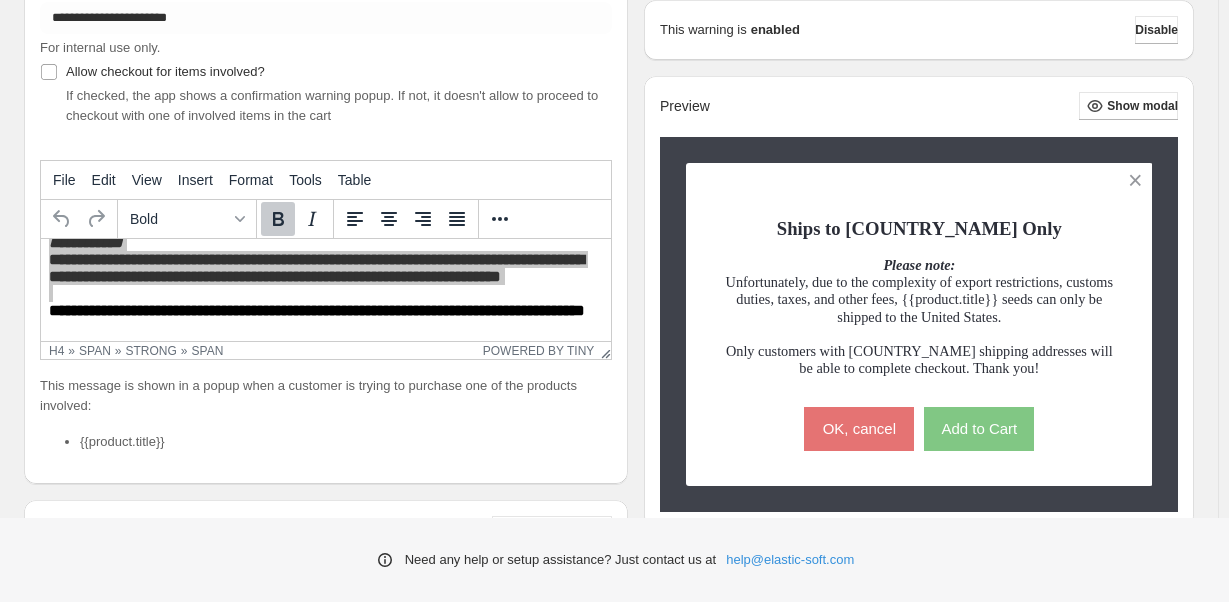 click on "**********" at bounding box center (609, 676) 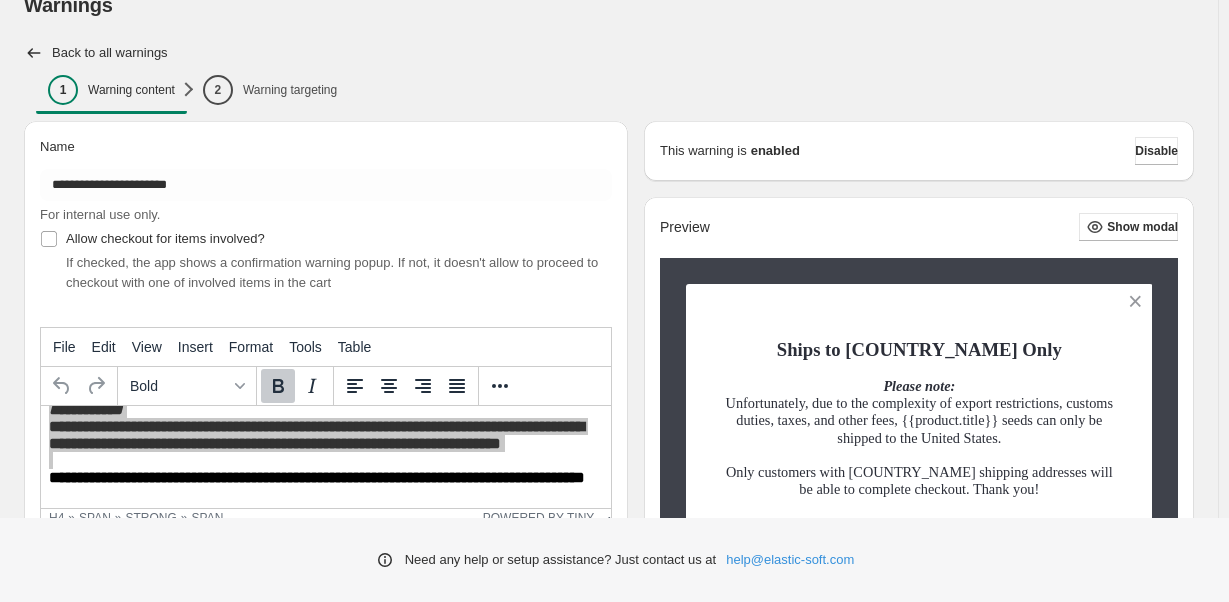 scroll, scrollTop: 0, scrollLeft: 0, axis: both 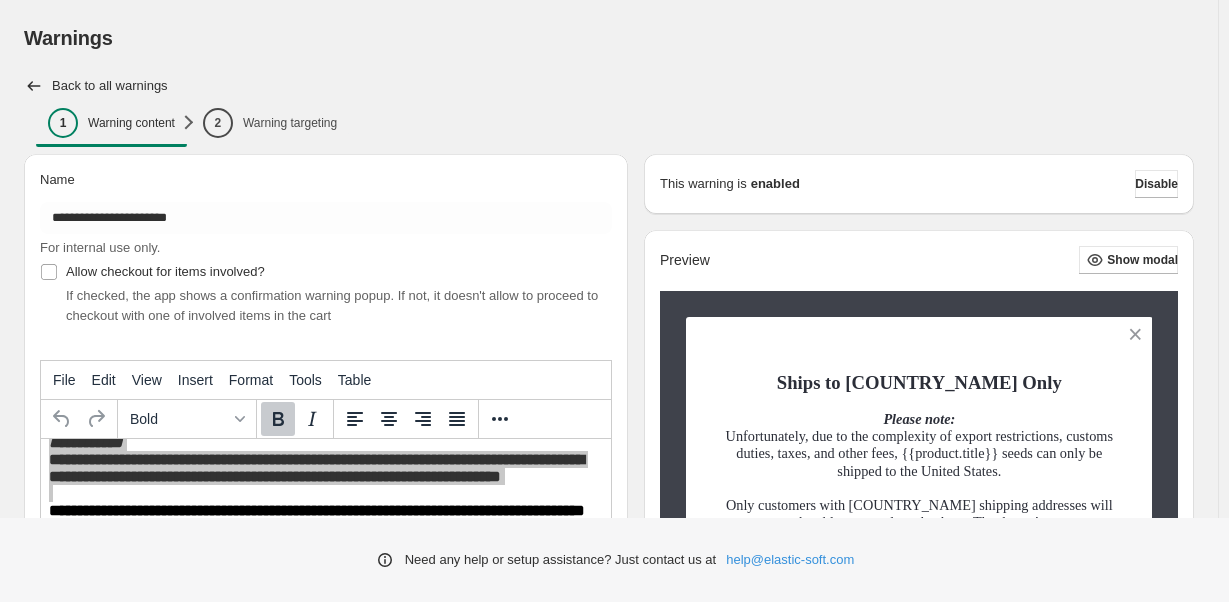 click on "1 Warning content 2 Warning targeting More views 1 Warning content 2 Warning targeting More views" at bounding box center [609, 127] 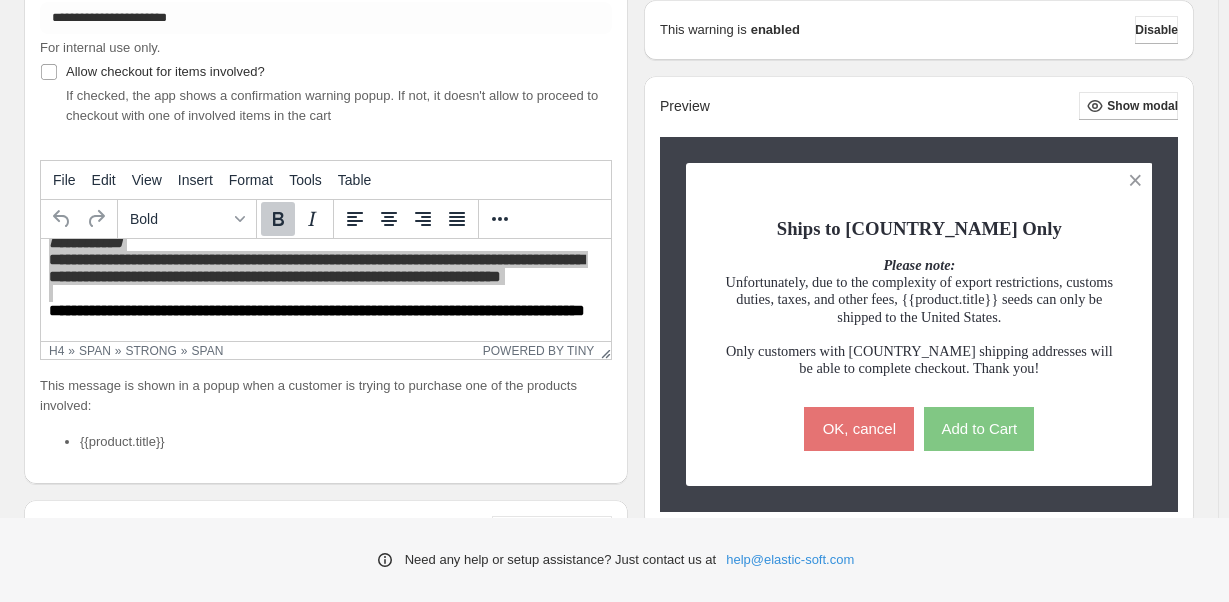 scroll, scrollTop: 200, scrollLeft: 0, axis: vertical 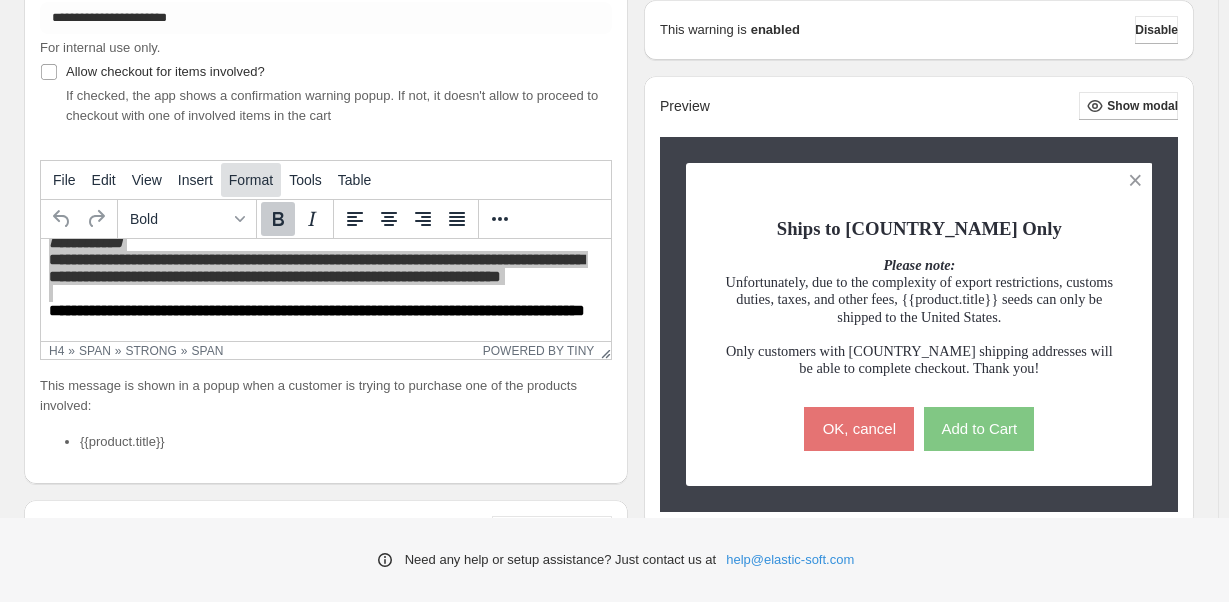 click on "Format" at bounding box center [251, 180] 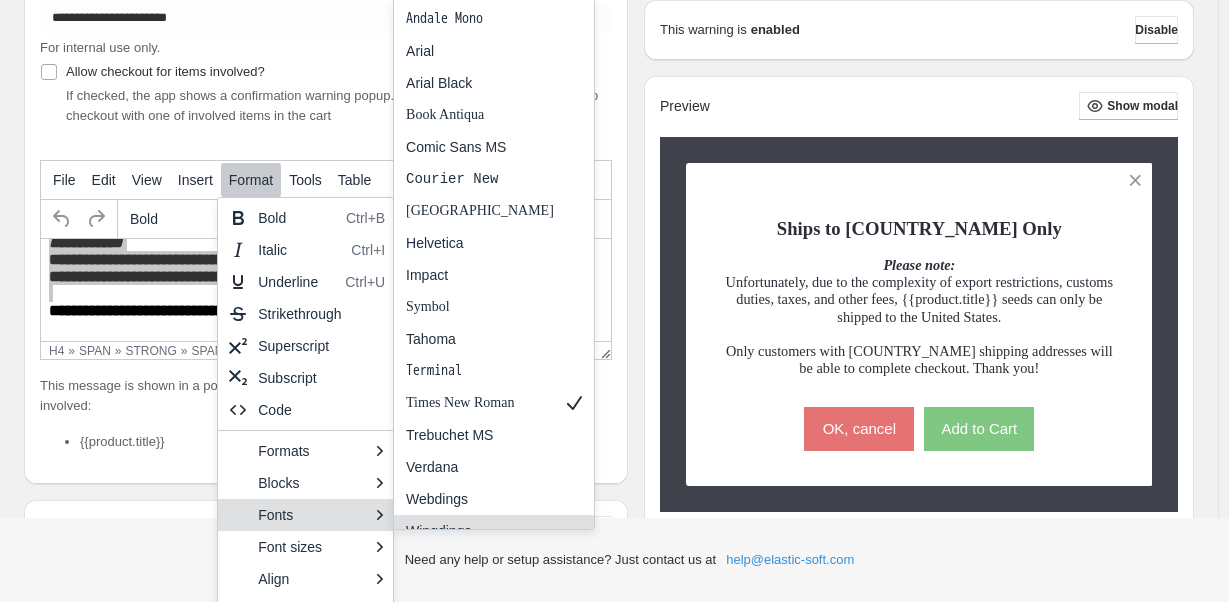 scroll, scrollTop: 18, scrollLeft: 0, axis: vertical 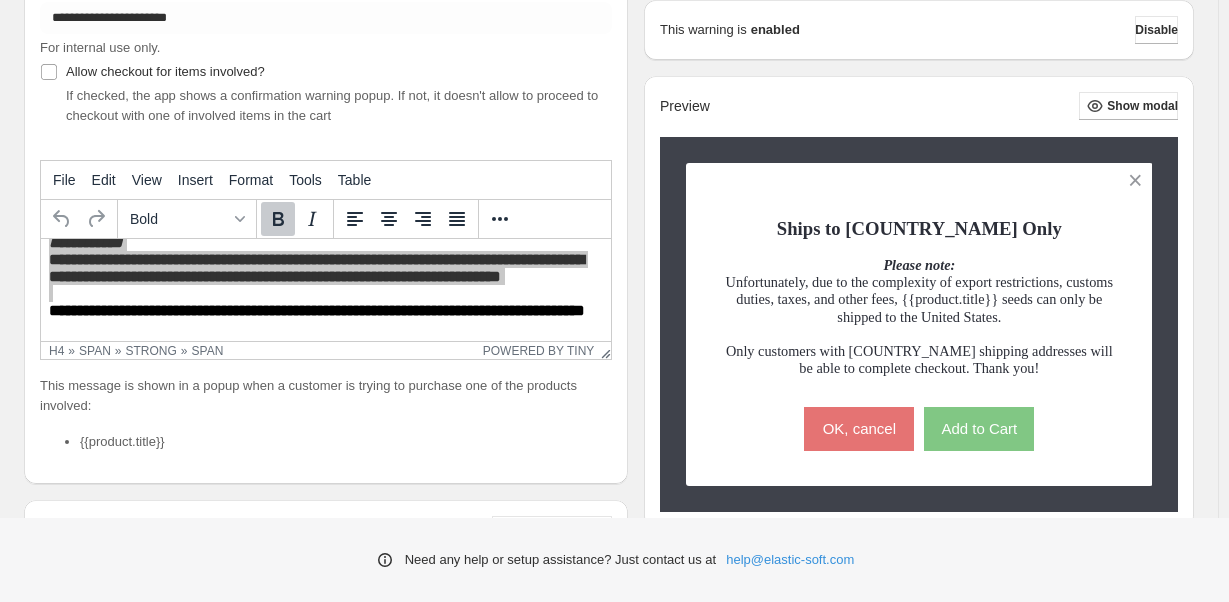 click on "**********" at bounding box center (609, 676) 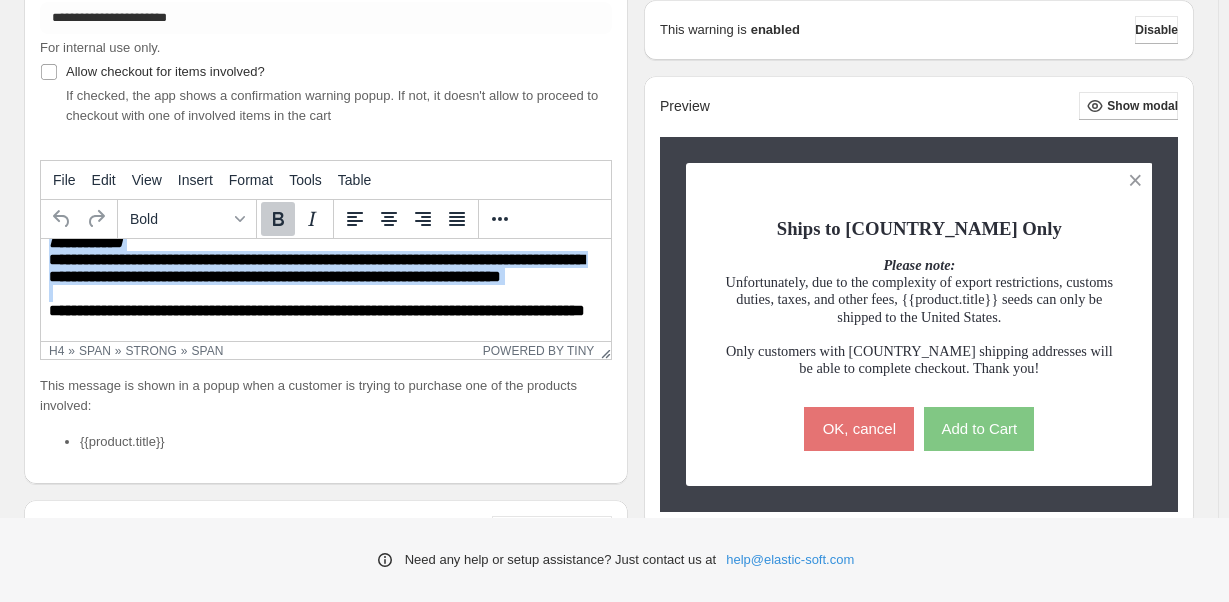 click on "**********" at bounding box center (317, 310) 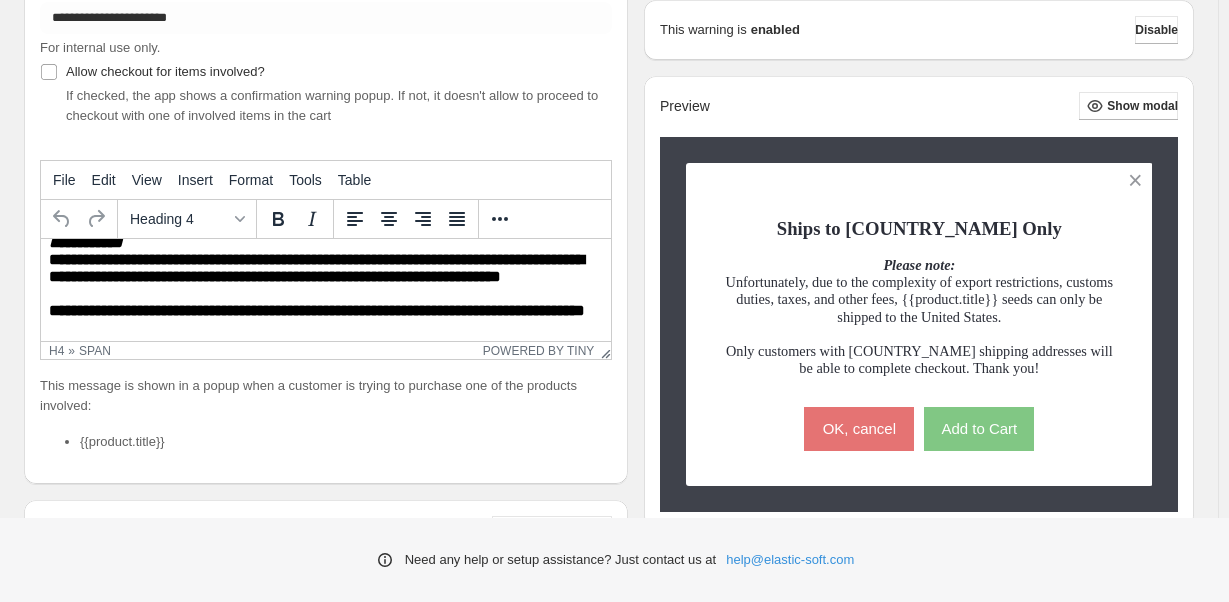 click on "**********" at bounding box center [326, 257] 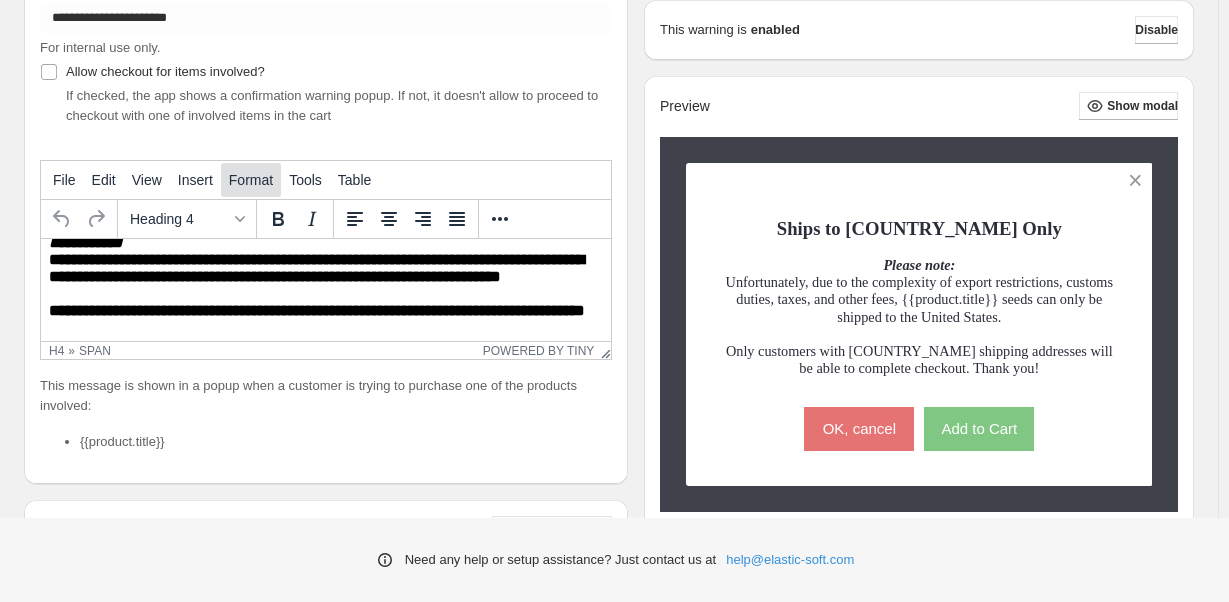 click on "Format" at bounding box center [251, 180] 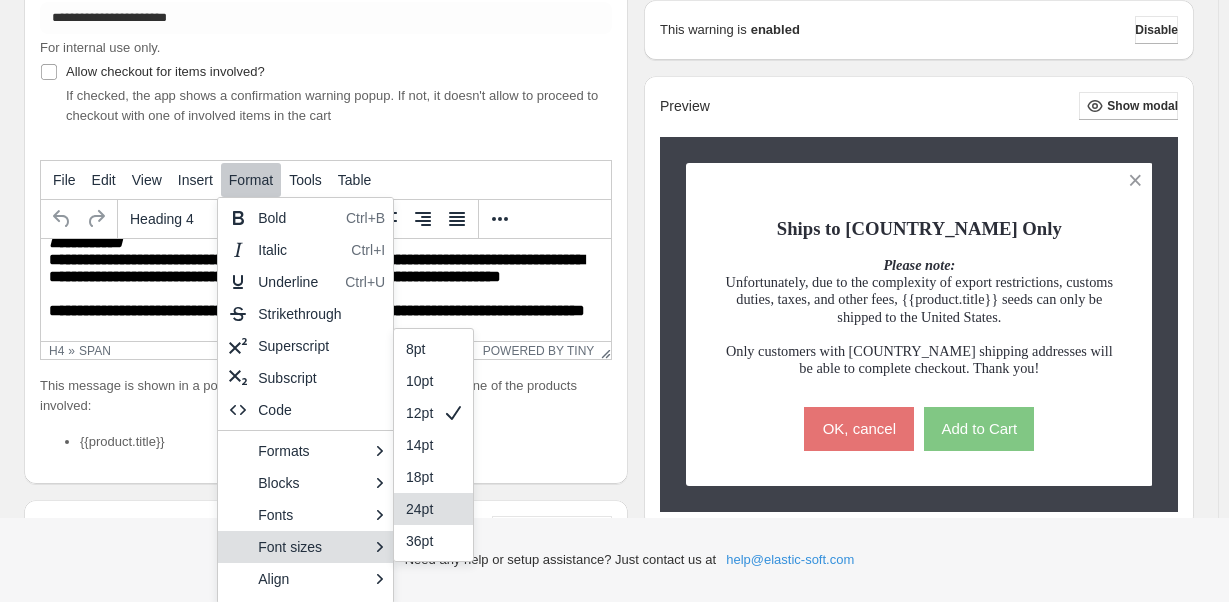 click on "**********" at bounding box center (326, 676) 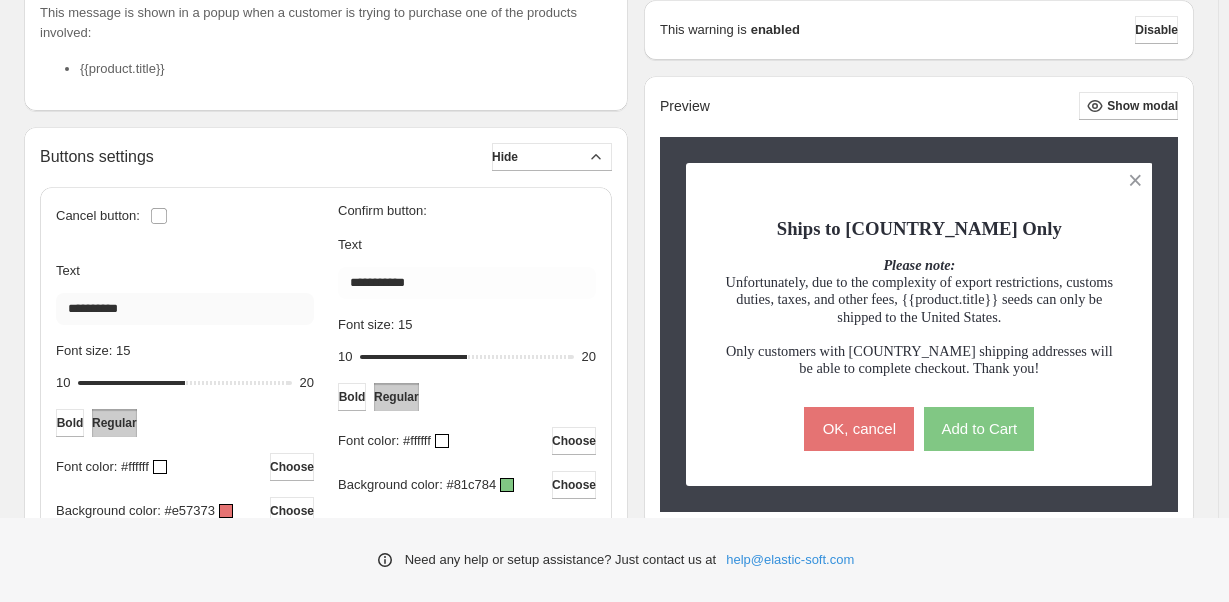 scroll, scrollTop: 600, scrollLeft: 0, axis: vertical 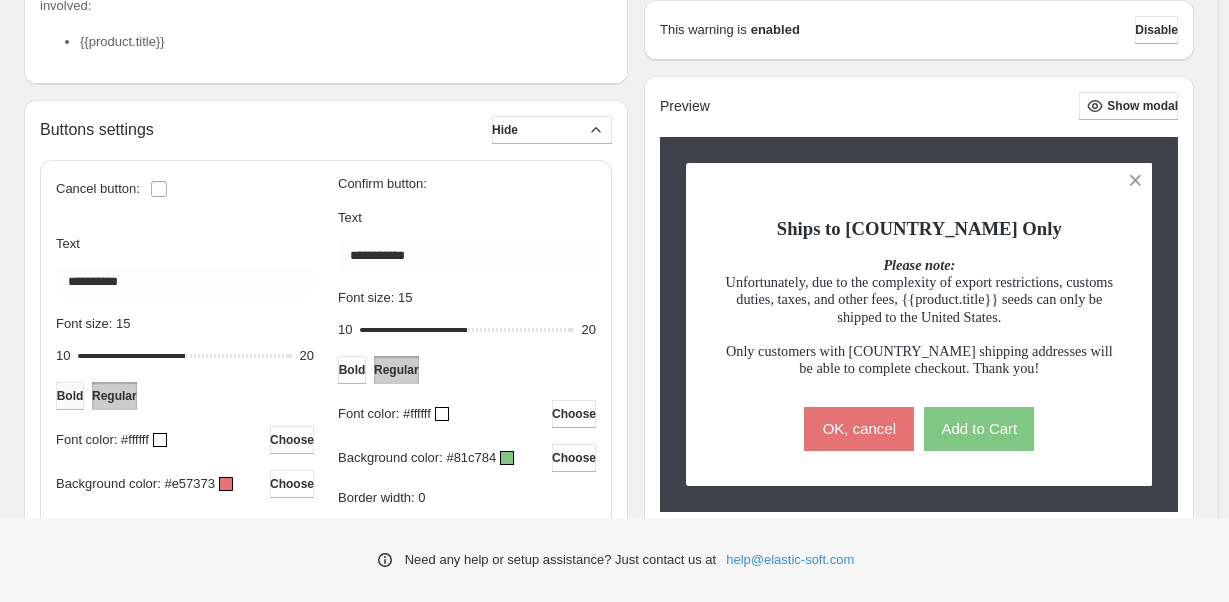 click on "Bold" at bounding box center (70, 396) 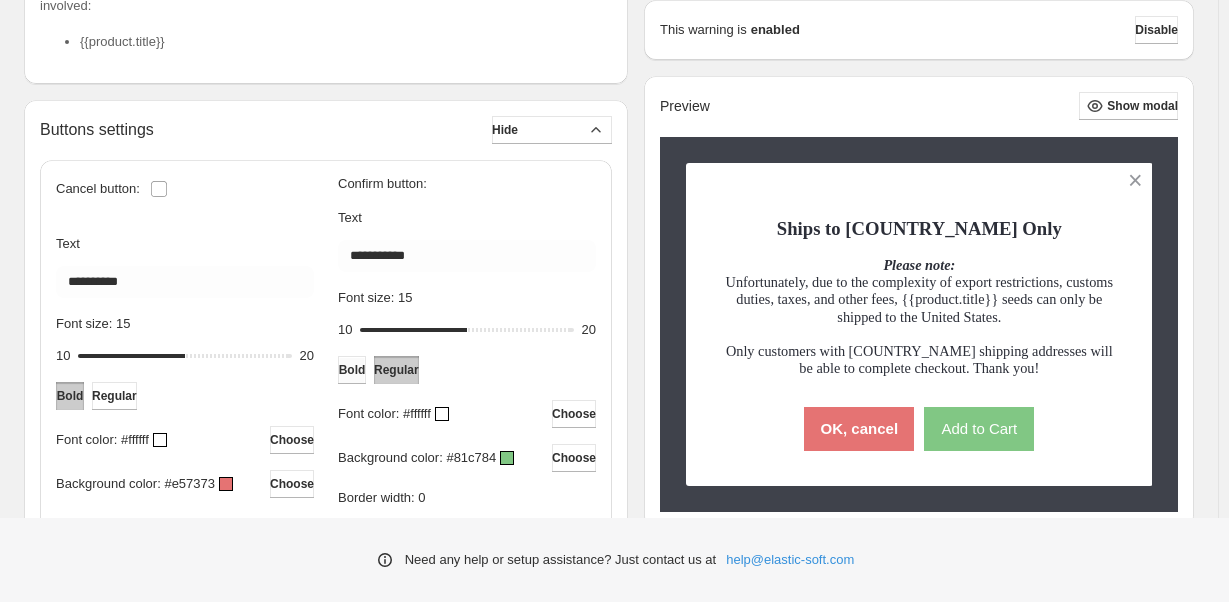 click on "Bold" at bounding box center [352, 370] 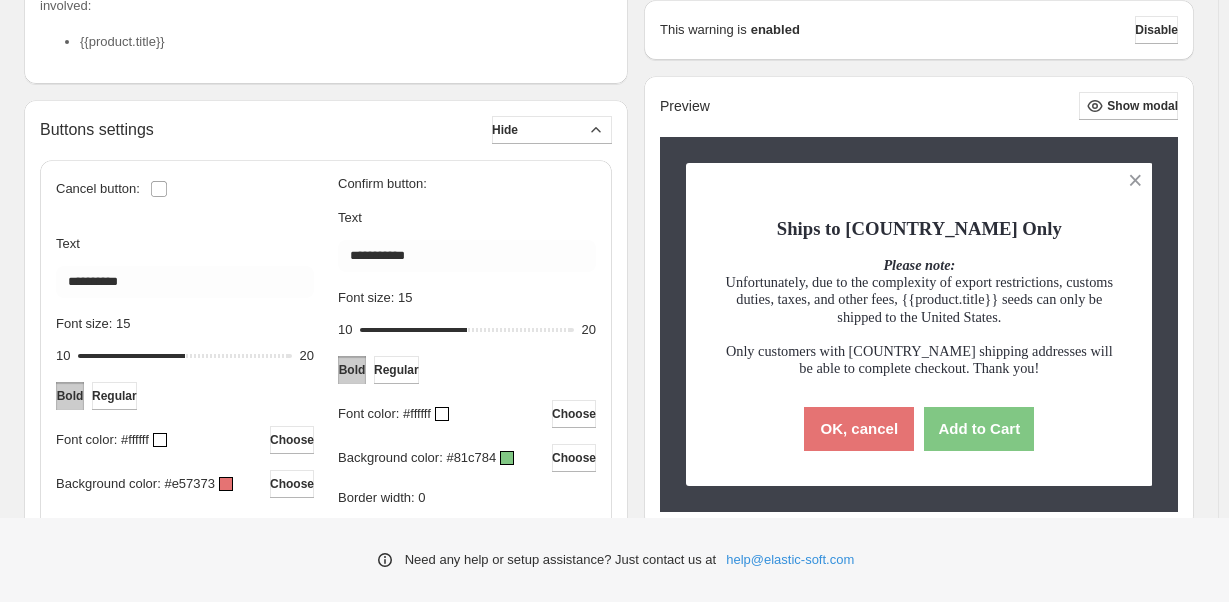 click on "Bold" at bounding box center [352, 370] 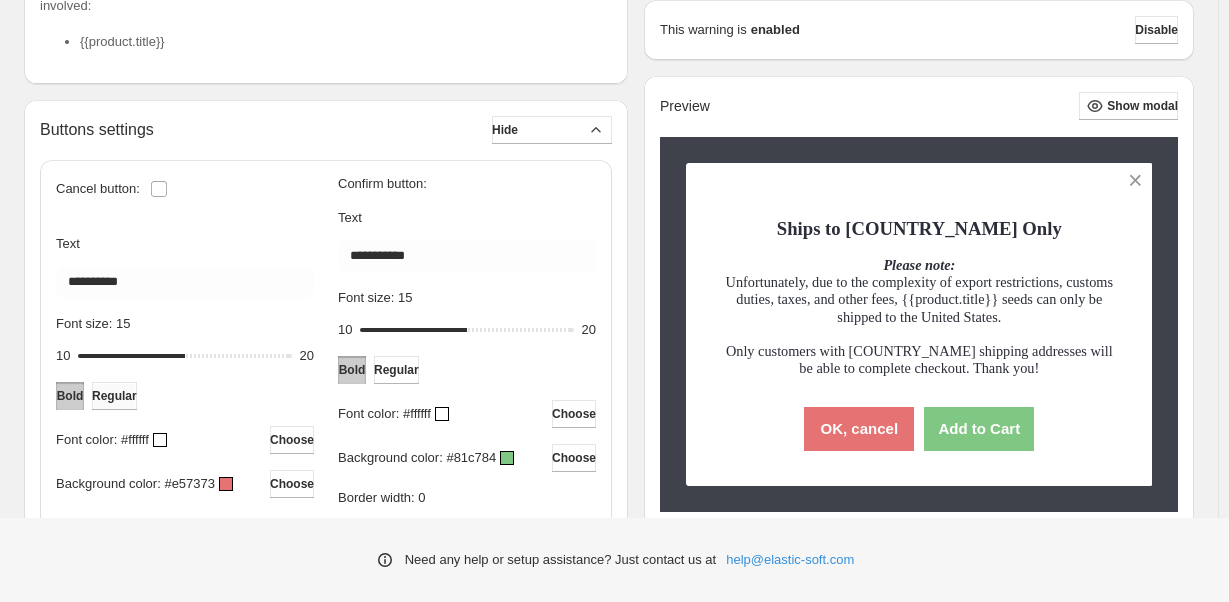 click on "Regular" at bounding box center (114, 396) 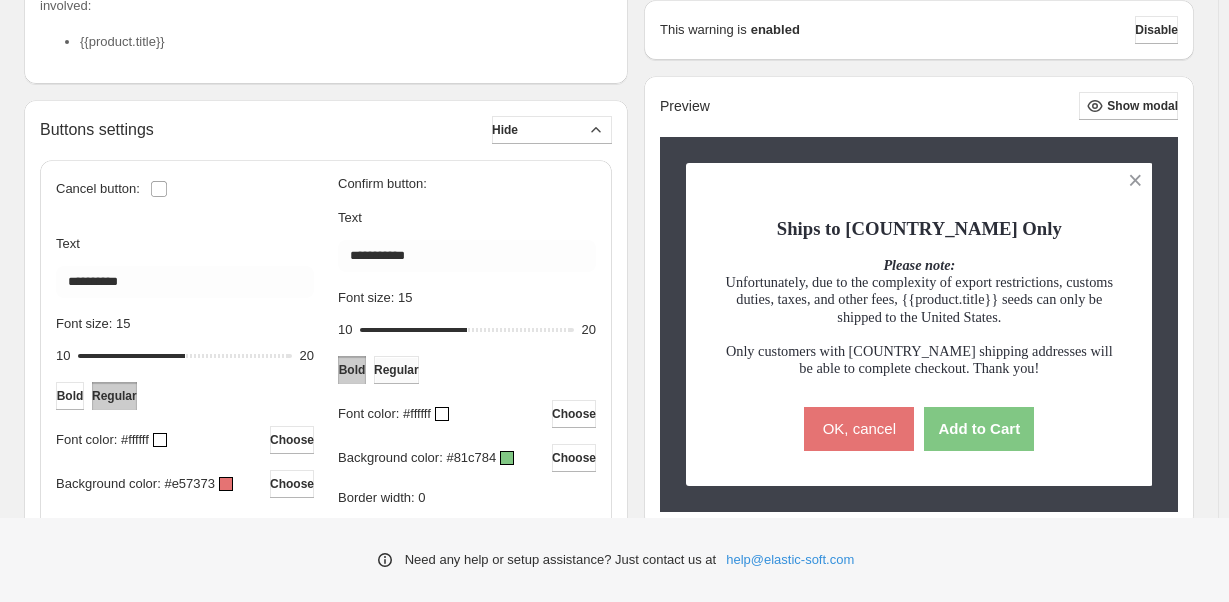 click on "Regular" at bounding box center (396, 370) 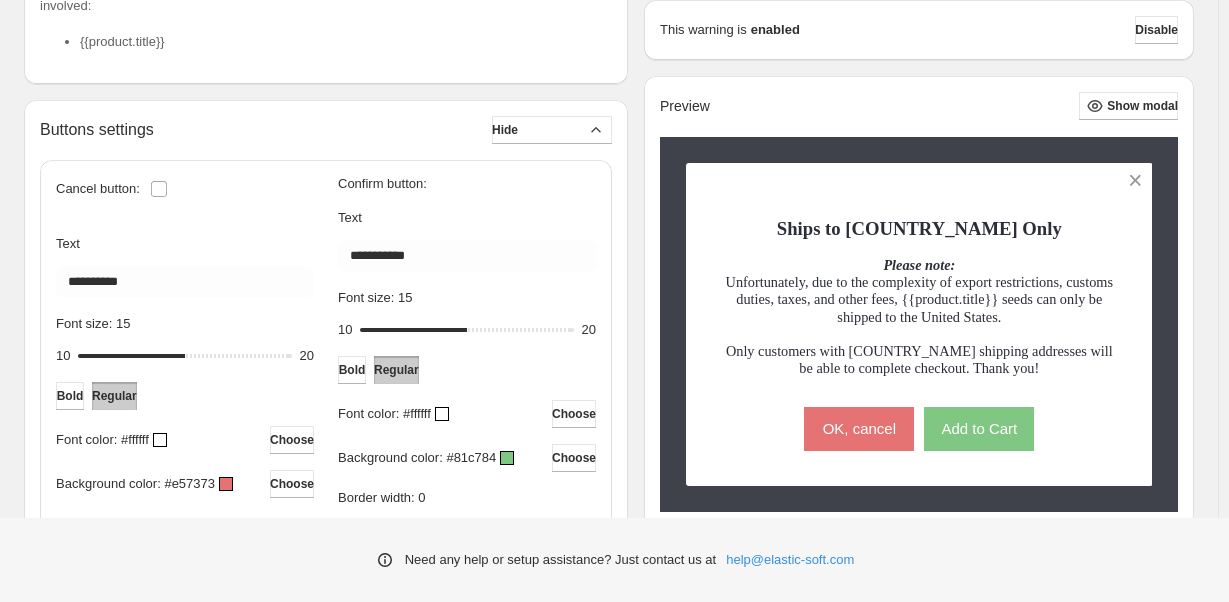 click on "**********" at bounding box center [326, 405] 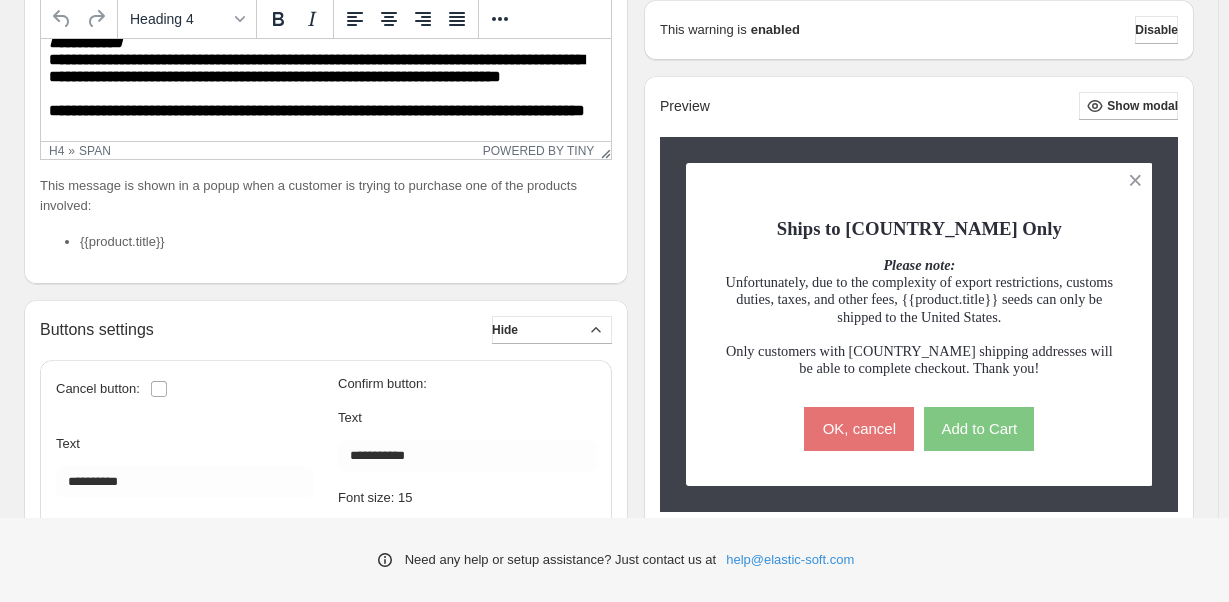 scroll, scrollTop: 500, scrollLeft: 0, axis: vertical 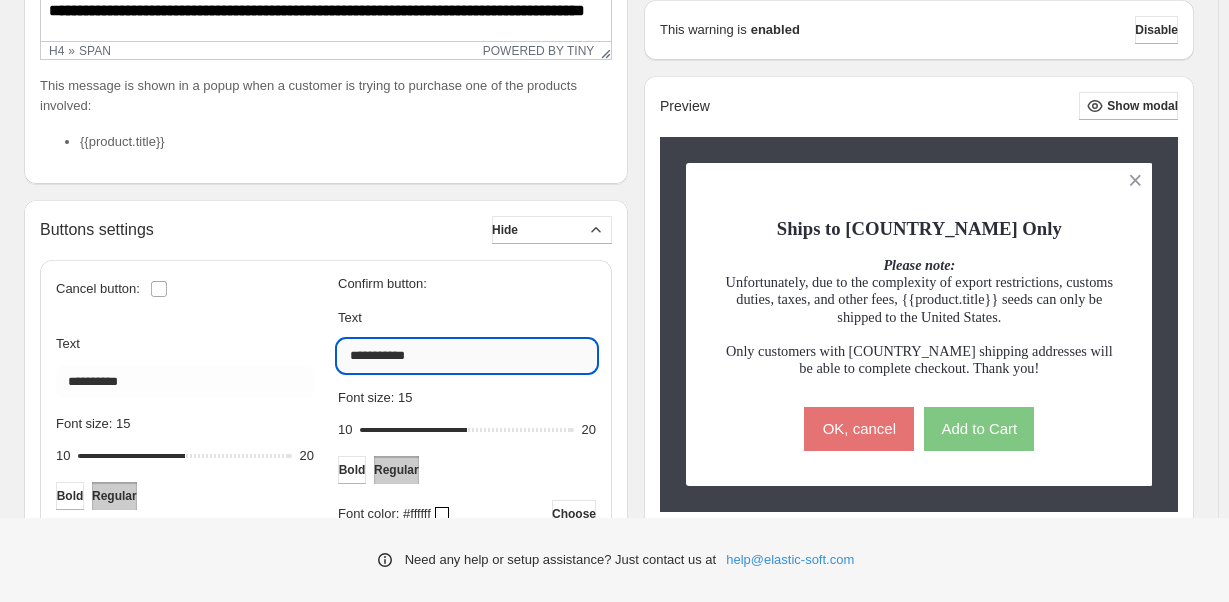 click on "**********" at bounding box center [467, 356] 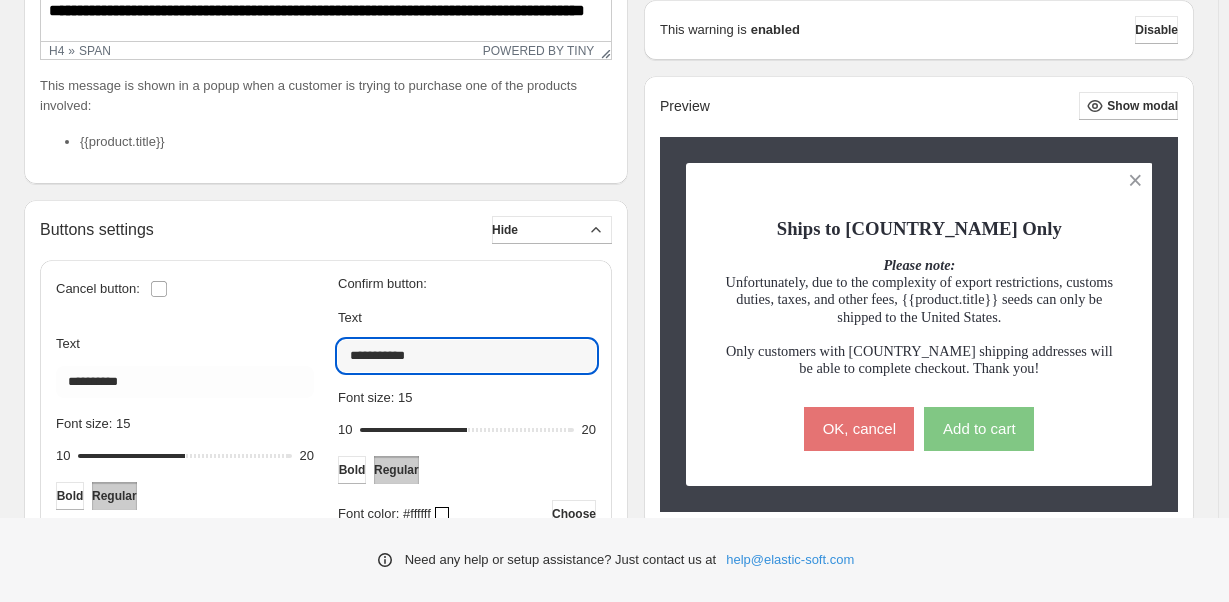type on "**********" 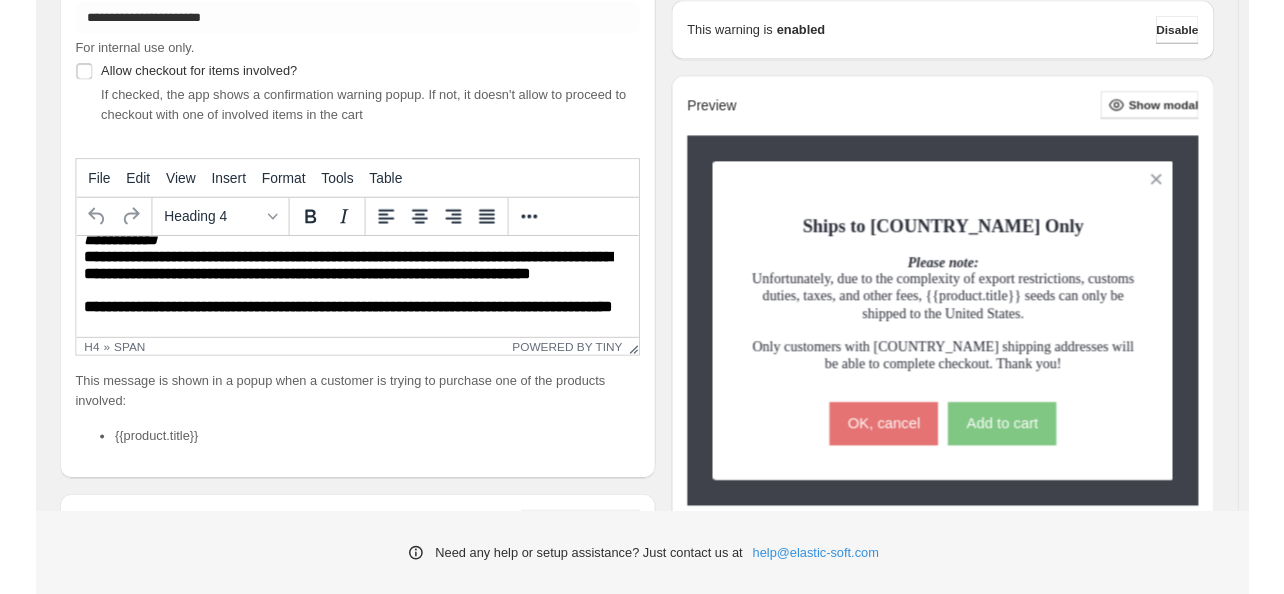 scroll, scrollTop: 300, scrollLeft: 0, axis: vertical 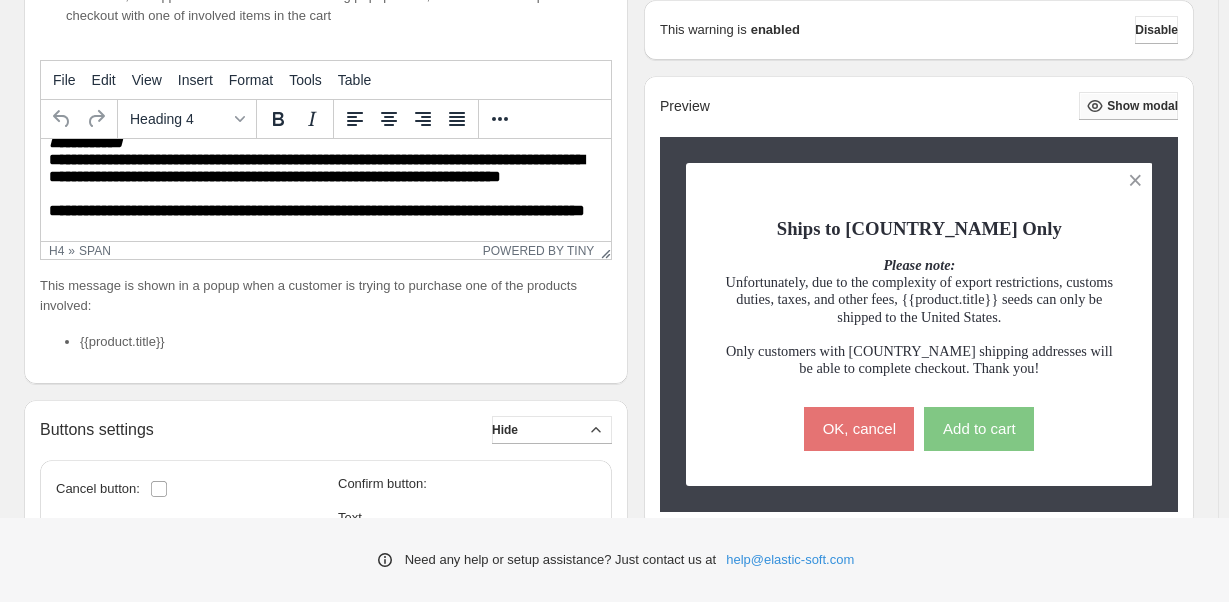 click on "Show modal" at bounding box center [1142, 106] 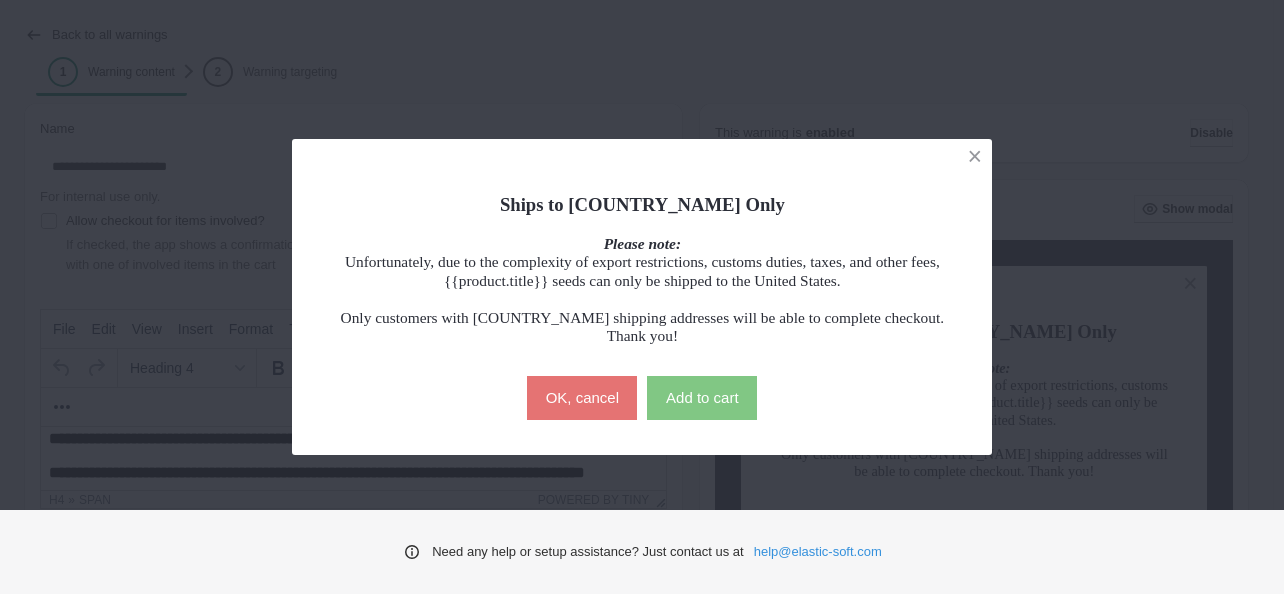 scroll, scrollTop: 0, scrollLeft: 0, axis: both 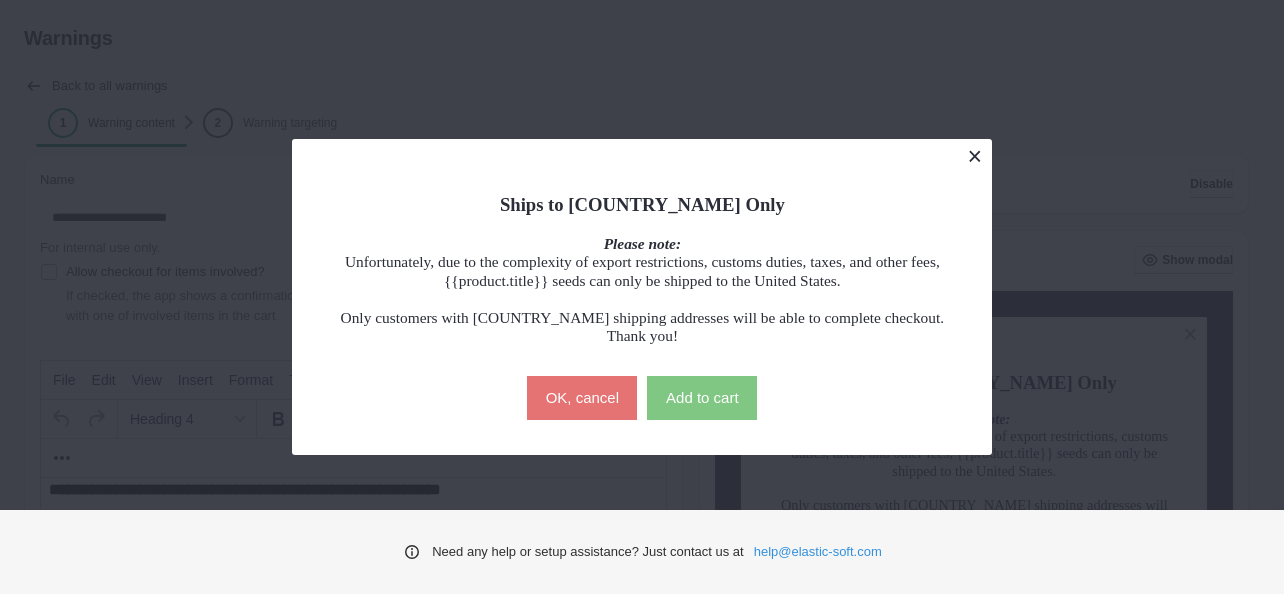 click at bounding box center (974, 156) 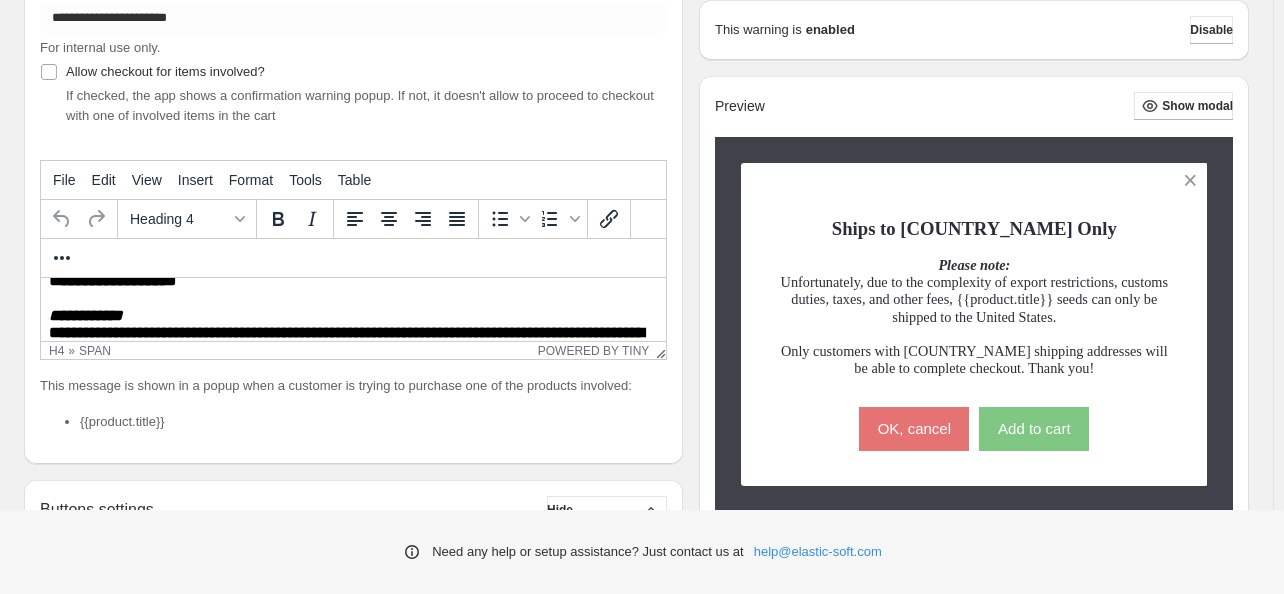 scroll, scrollTop: 0, scrollLeft: 0, axis: both 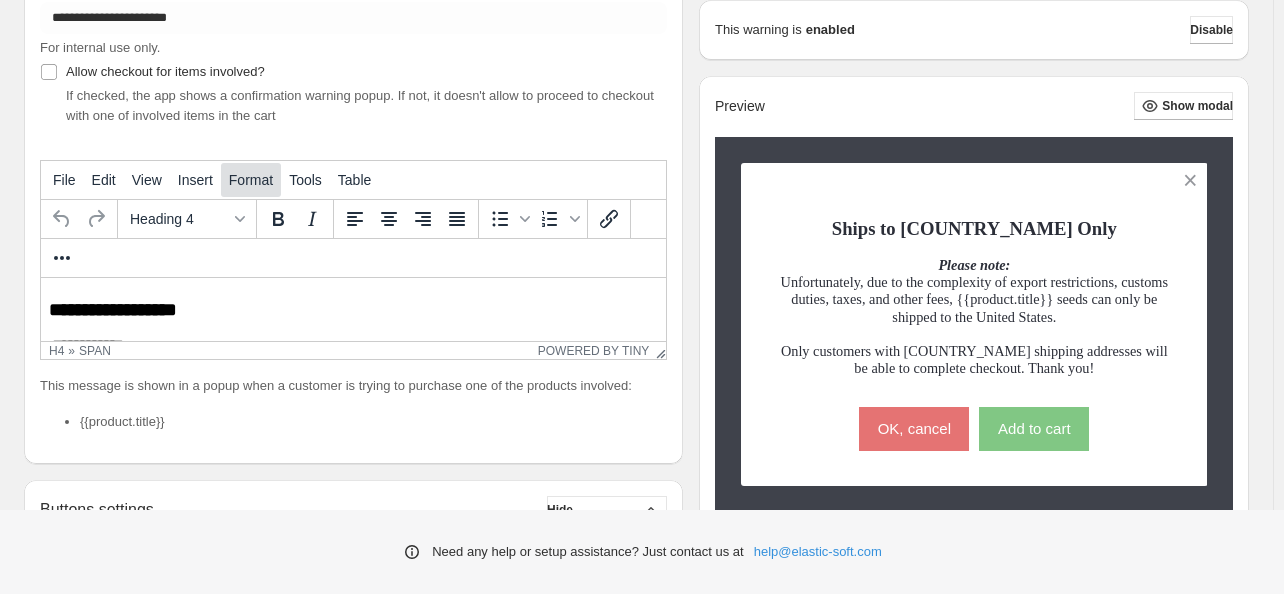click on "Format" at bounding box center (251, 180) 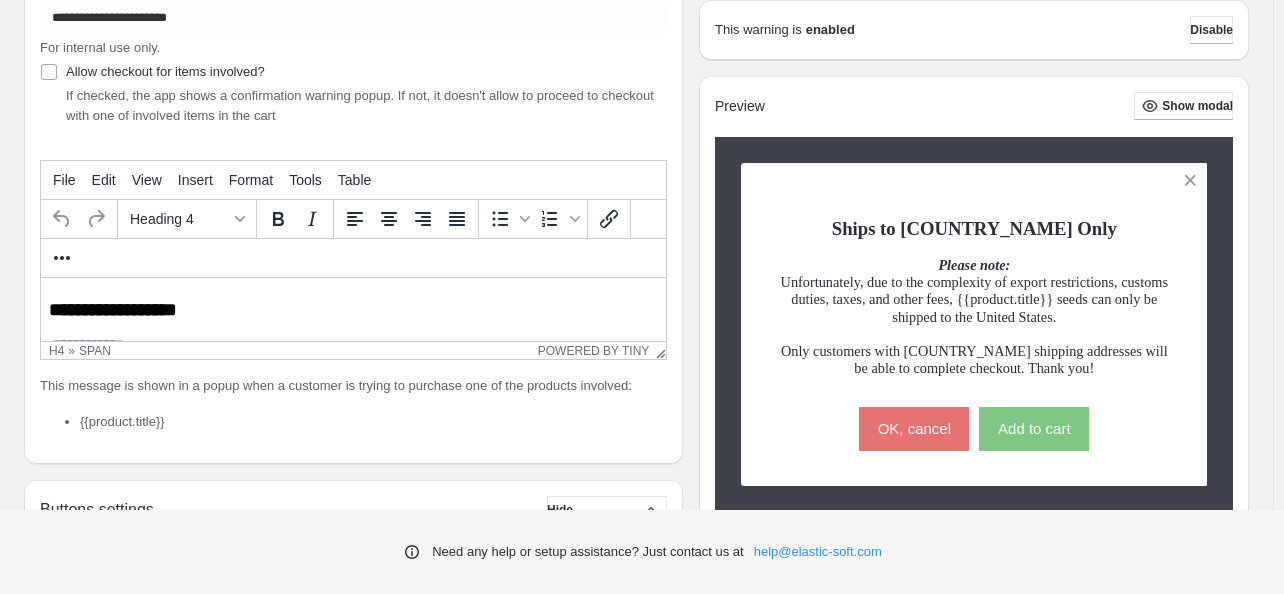 click on "If checked, the app shows a confirmation warning popup. If not, it doesn't allow to proceed to checkout with one of involved items in the cart" at bounding box center (366, 106) 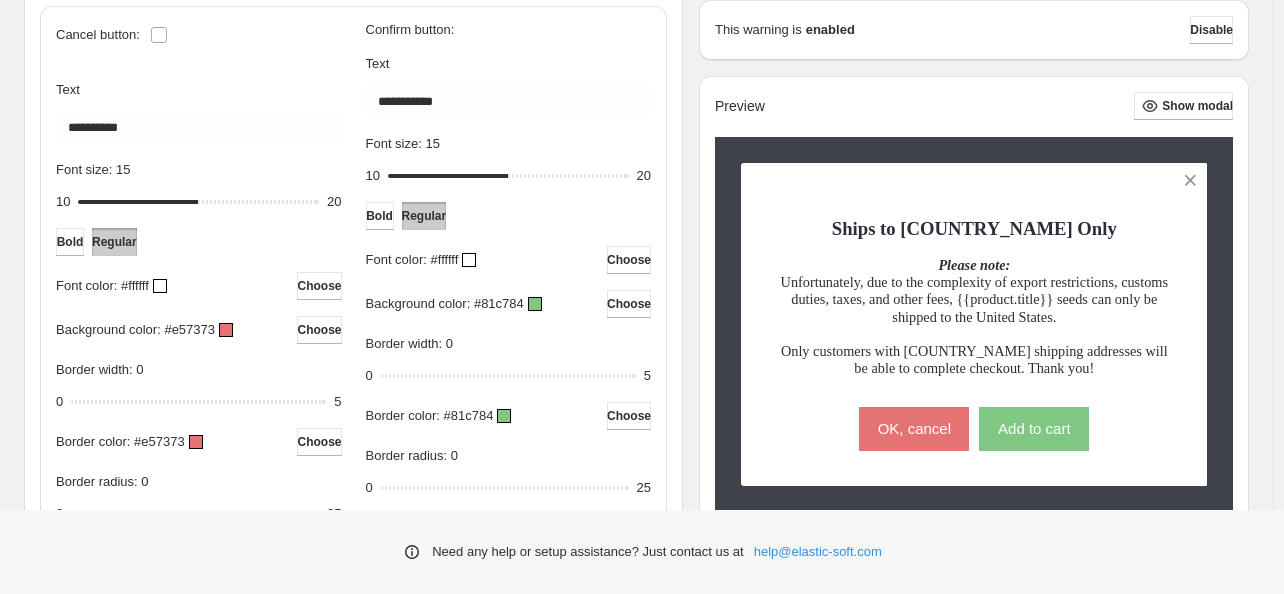 scroll, scrollTop: 700, scrollLeft: 0, axis: vertical 